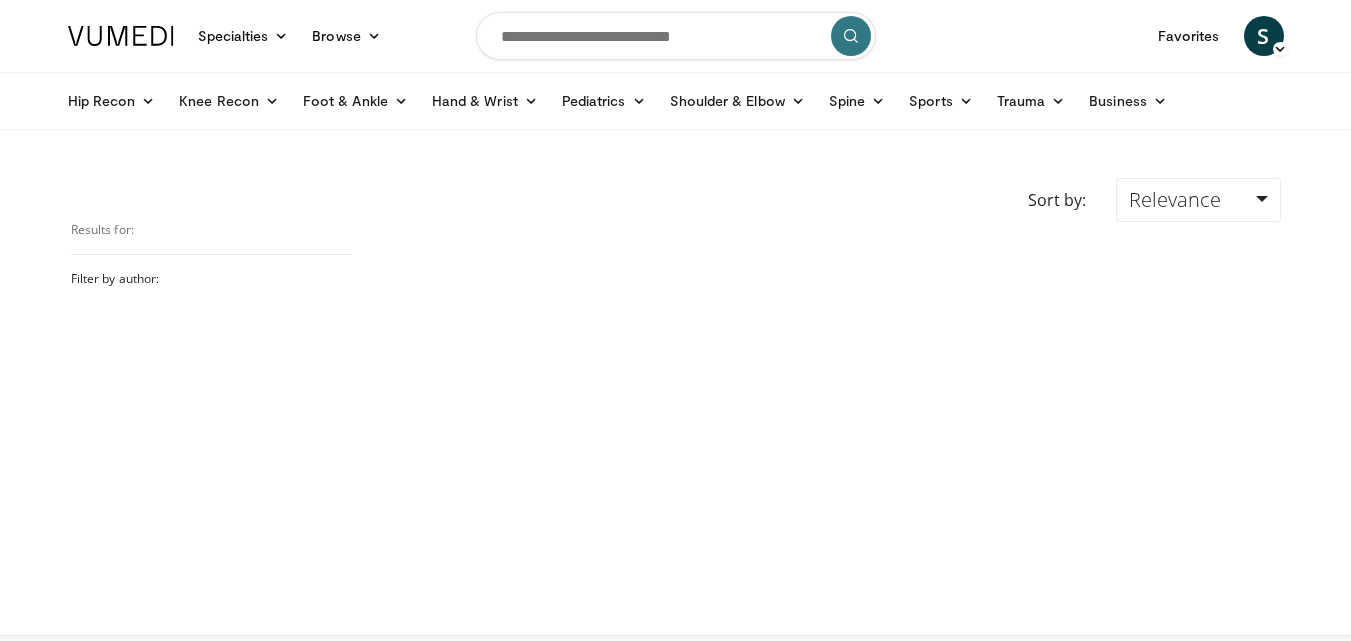scroll, scrollTop: 0, scrollLeft: 0, axis: both 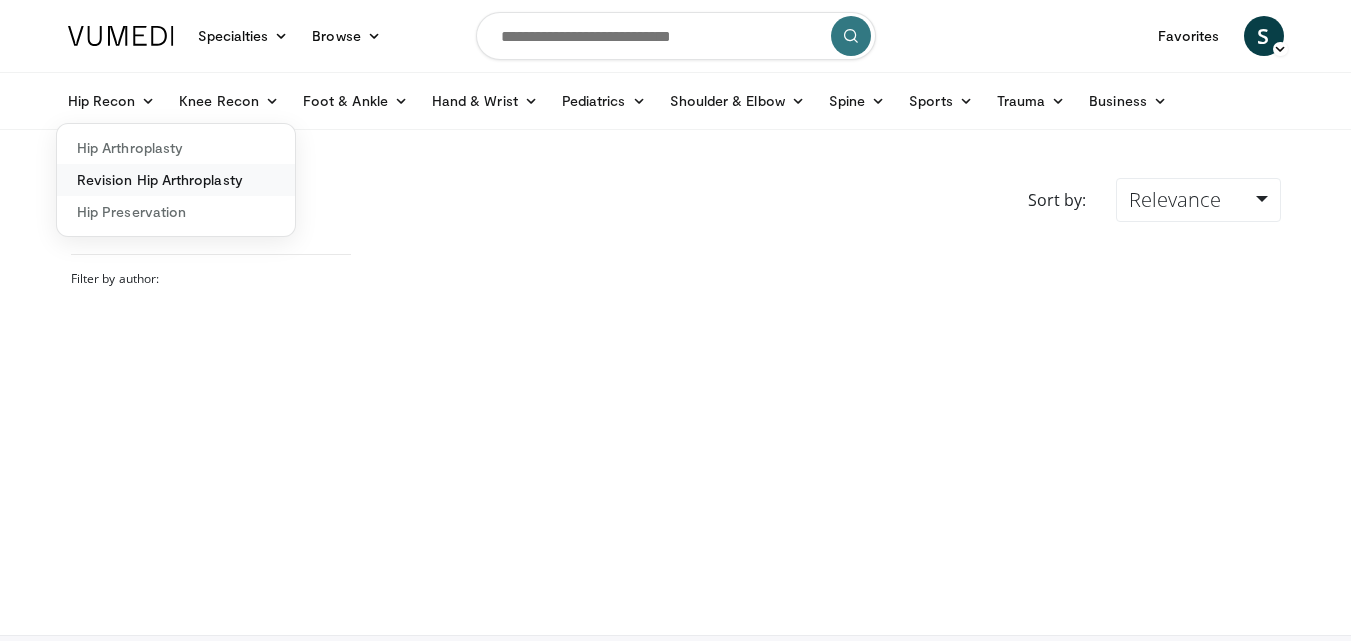 click on "Revision Hip Arthroplasty" at bounding box center [176, 180] 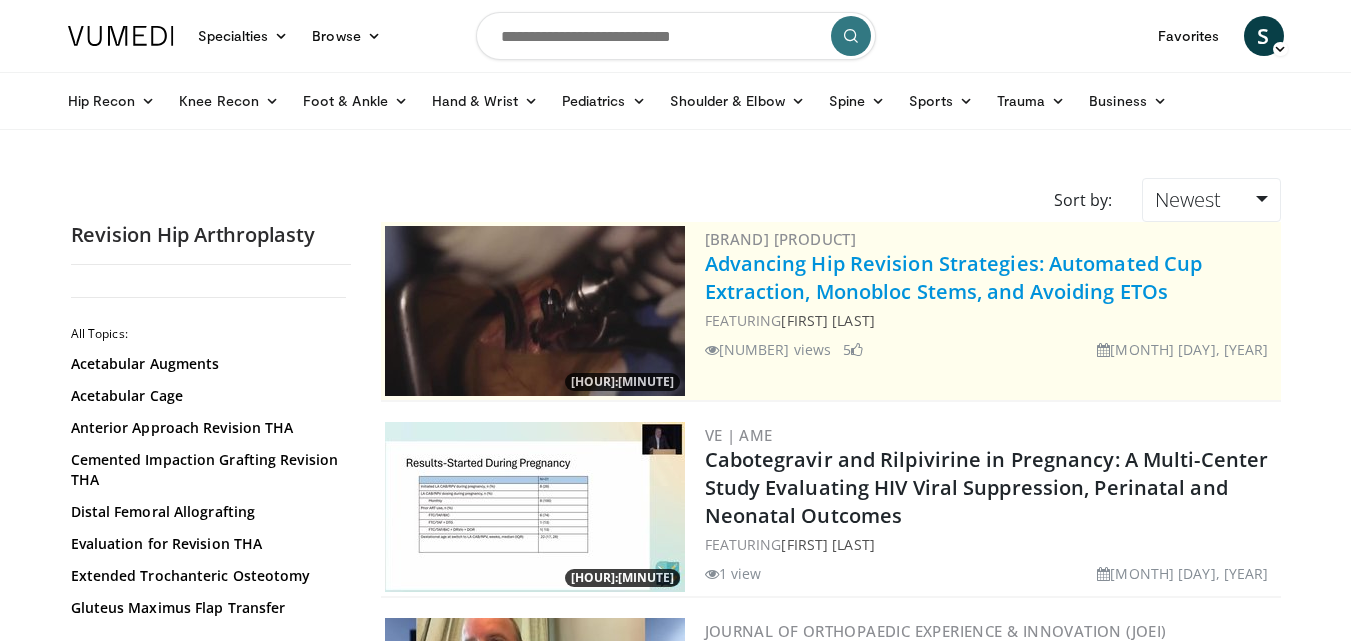 scroll, scrollTop: 0, scrollLeft: 0, axis: both 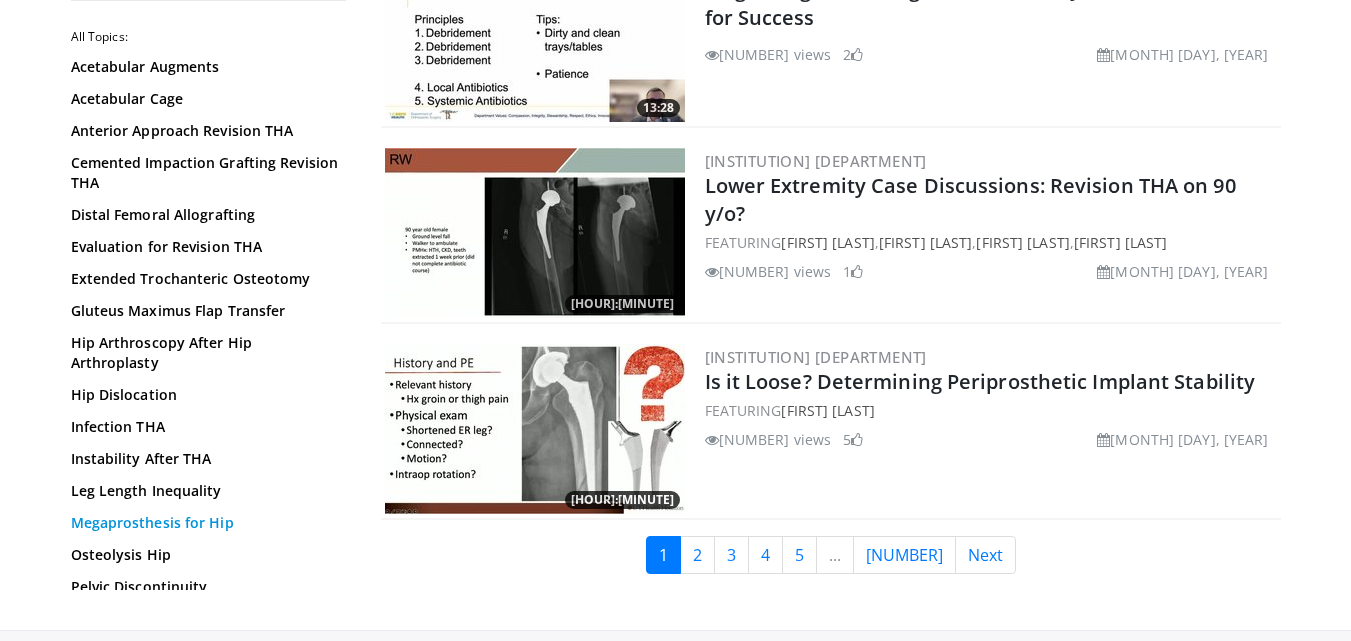 click on "Megaprosthesis for Hip" at bounding box center [206, 523] 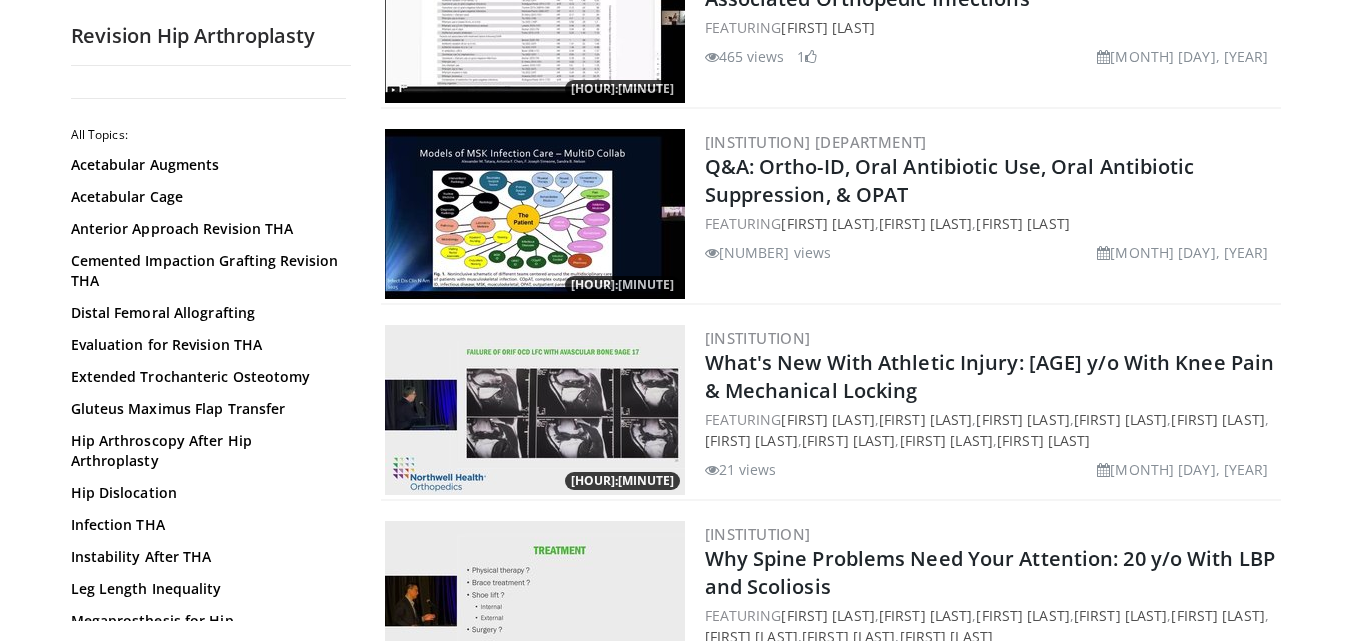 scroll, scrollTop: 3962, scrollLeft: 0, axis: vertical 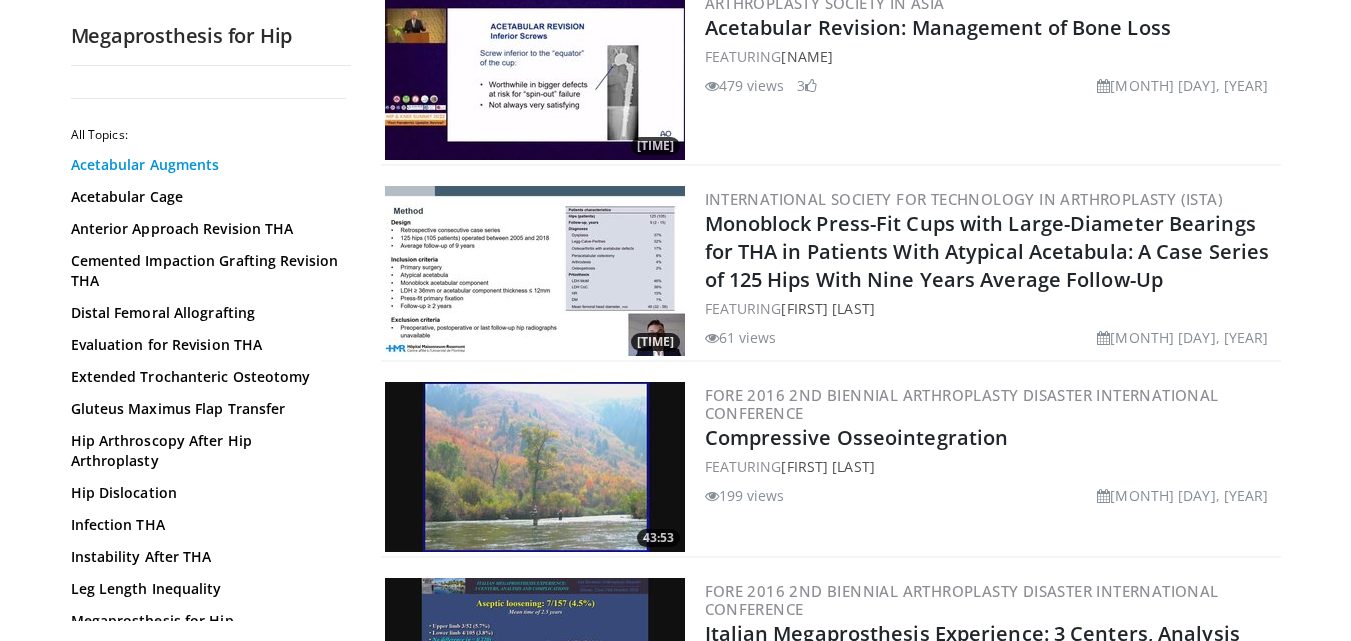 click on "Acetabular Augments" at bounding box center [206, 165] 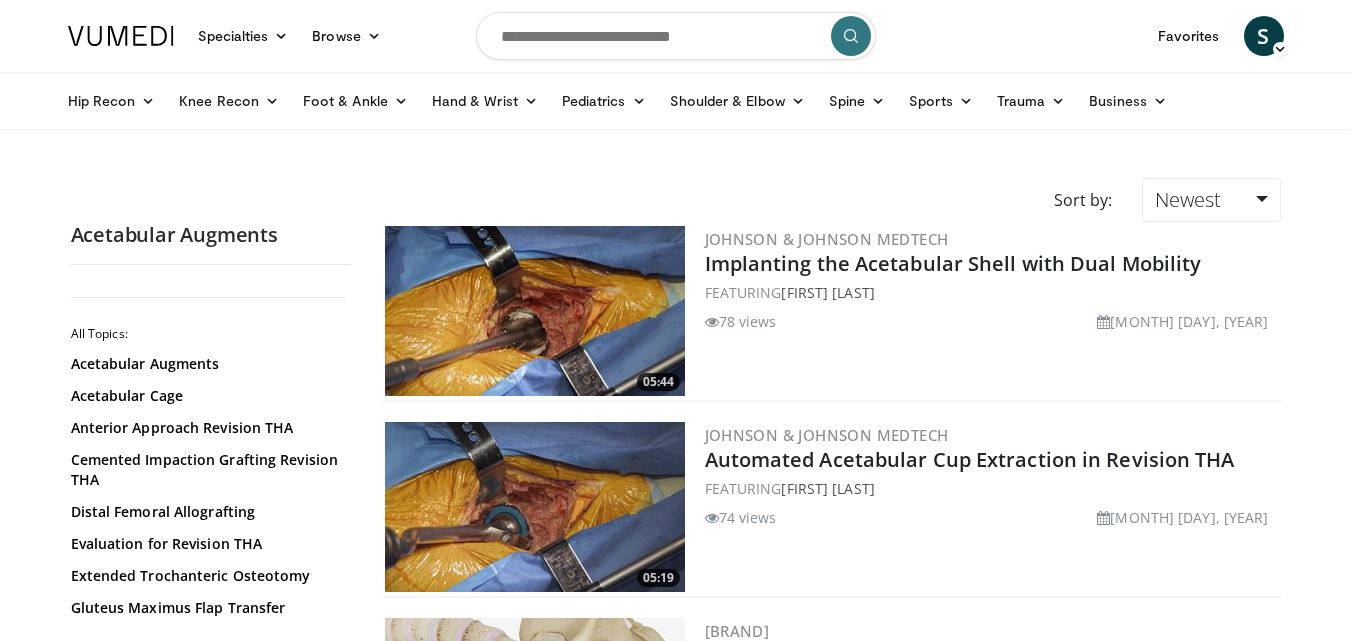 scroll, scrollTop: 0, scrollLeft: 0, axis: both 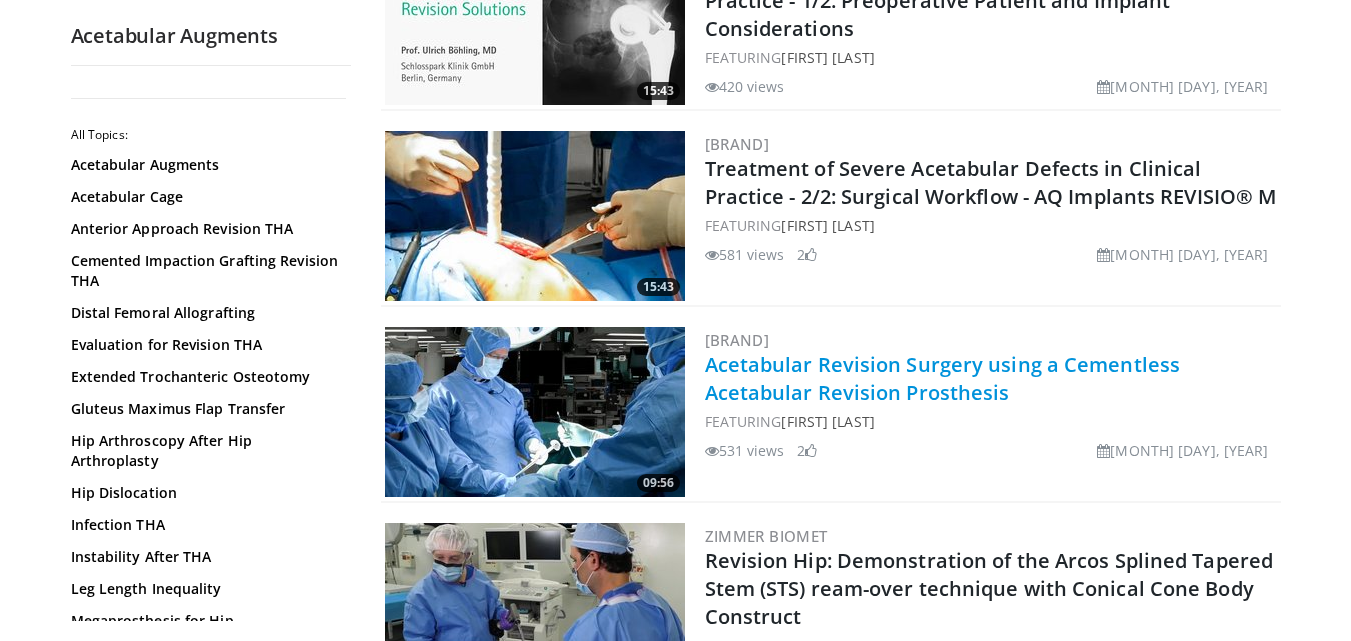 click on "Acetabular Revision Surgery using a Cementless Acetabular Revision Prosthesis" at bounding box center [943, 378] 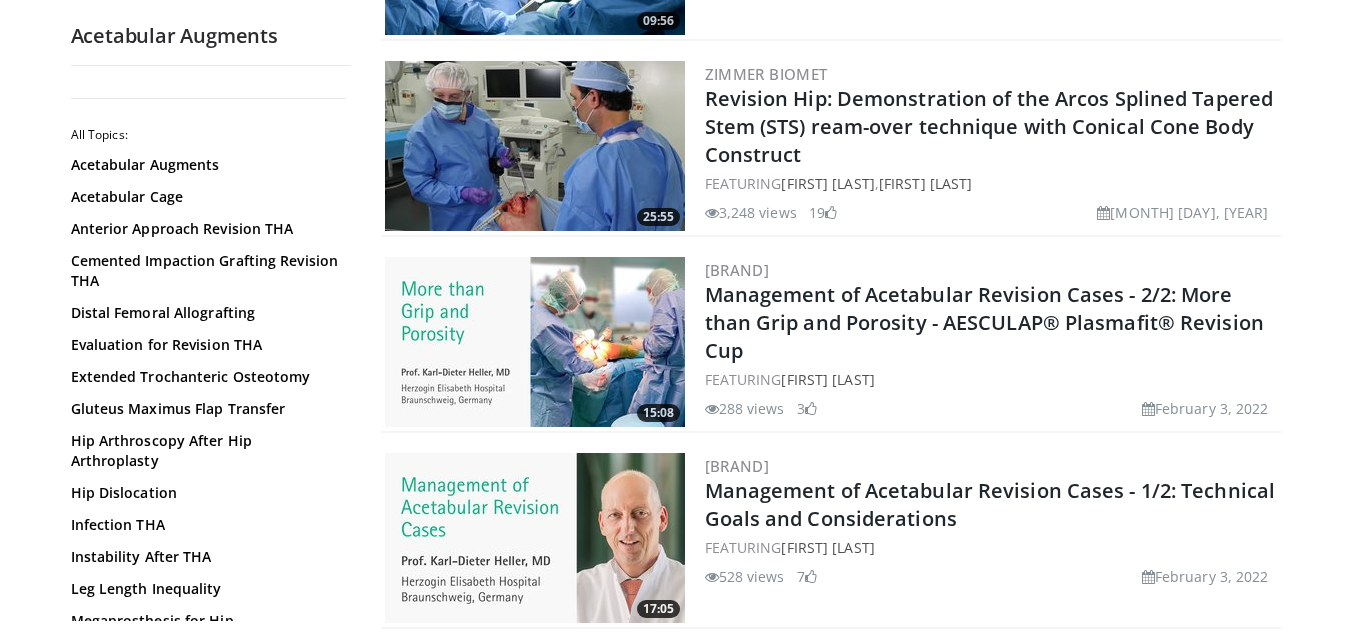 scroll, scrollTop: 4094, scrollLeft: 0, axis: vertical 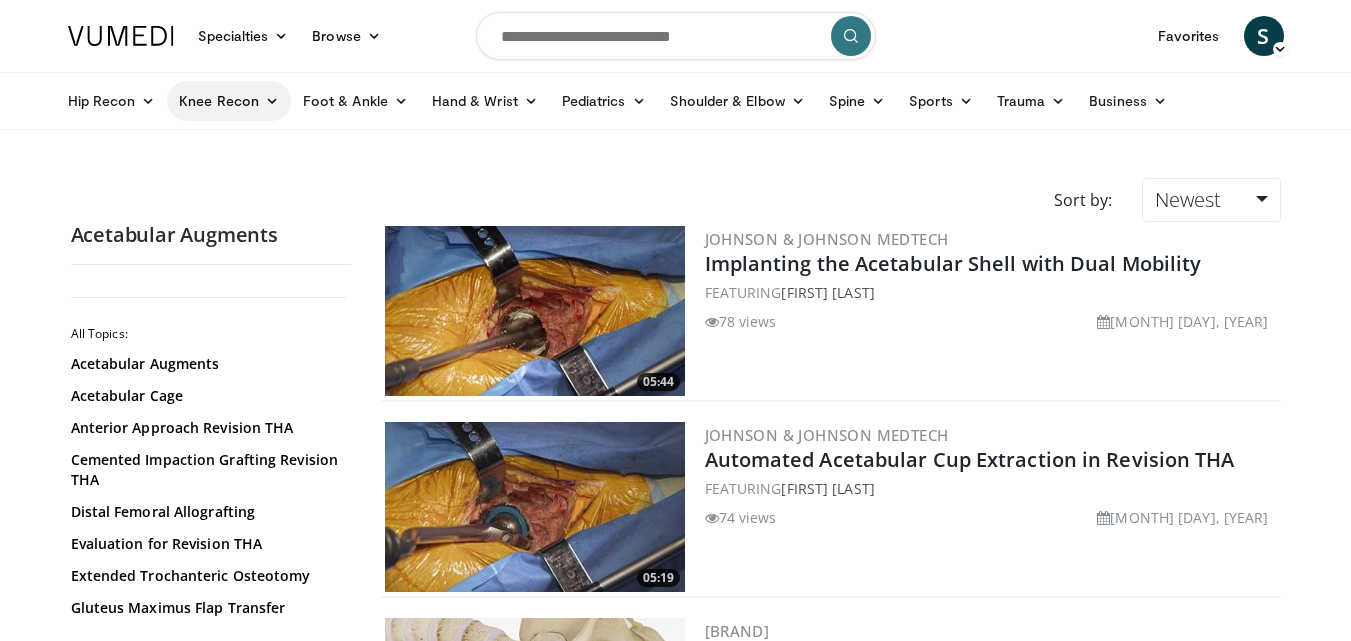 click on "Knee Recon" at bounding box center (229, 101) 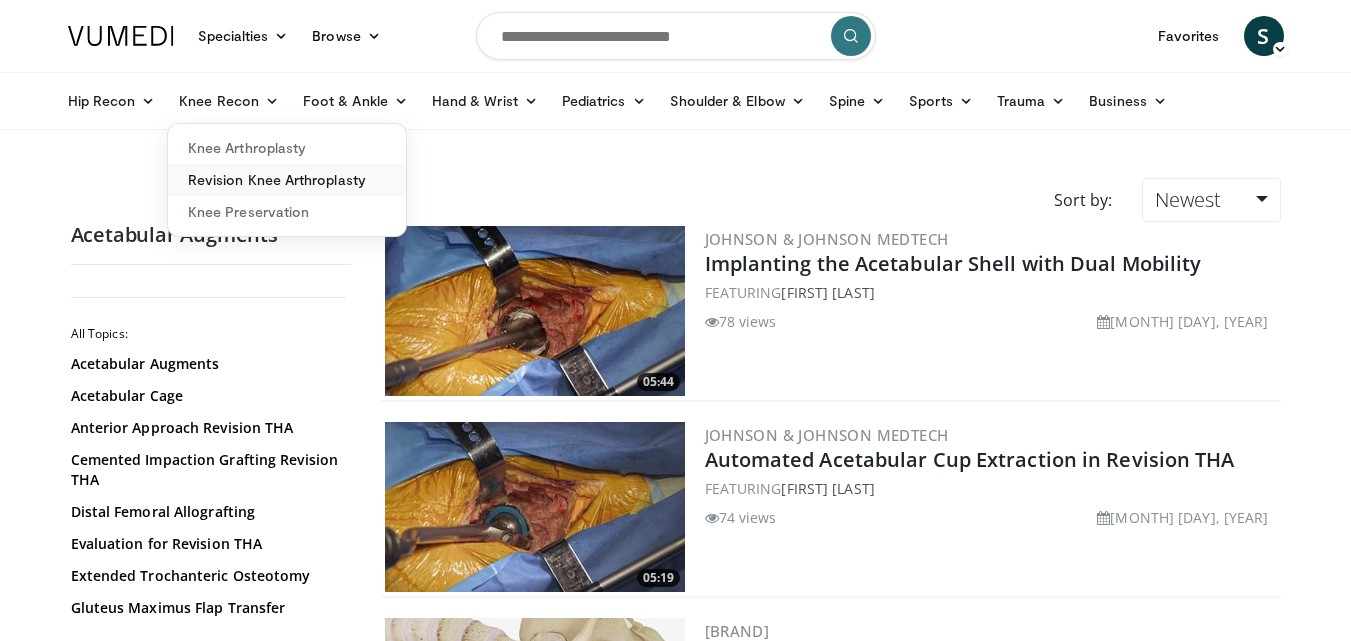 click on "Revision Knee Arthroplasty" at bounding box center [287, 180] 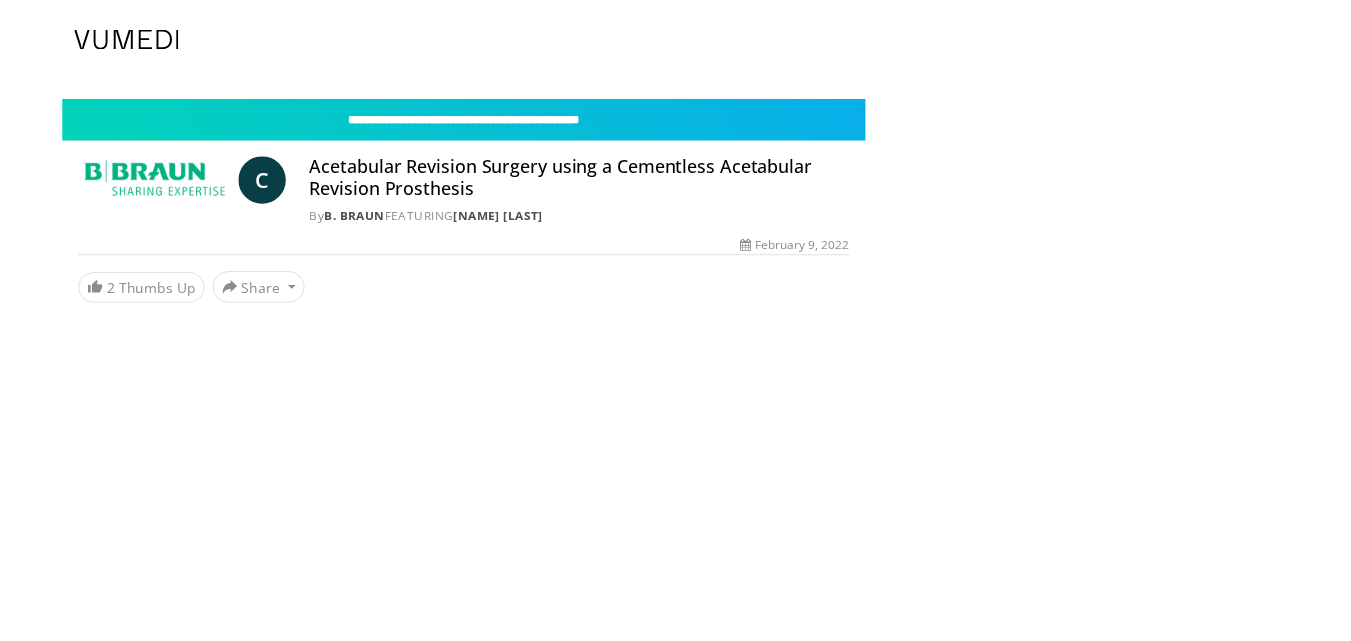 scroll, scrollTop: 0, scrollLeft: 0, axis: both 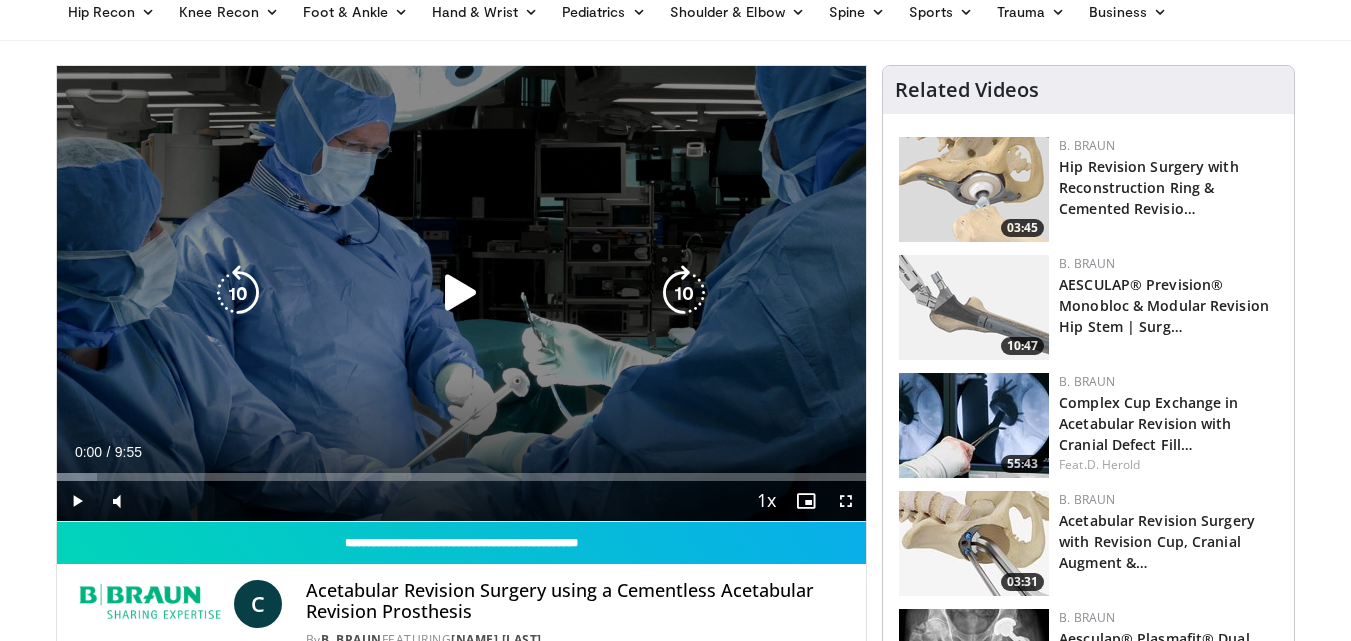 click at bounding box center [461, 293] 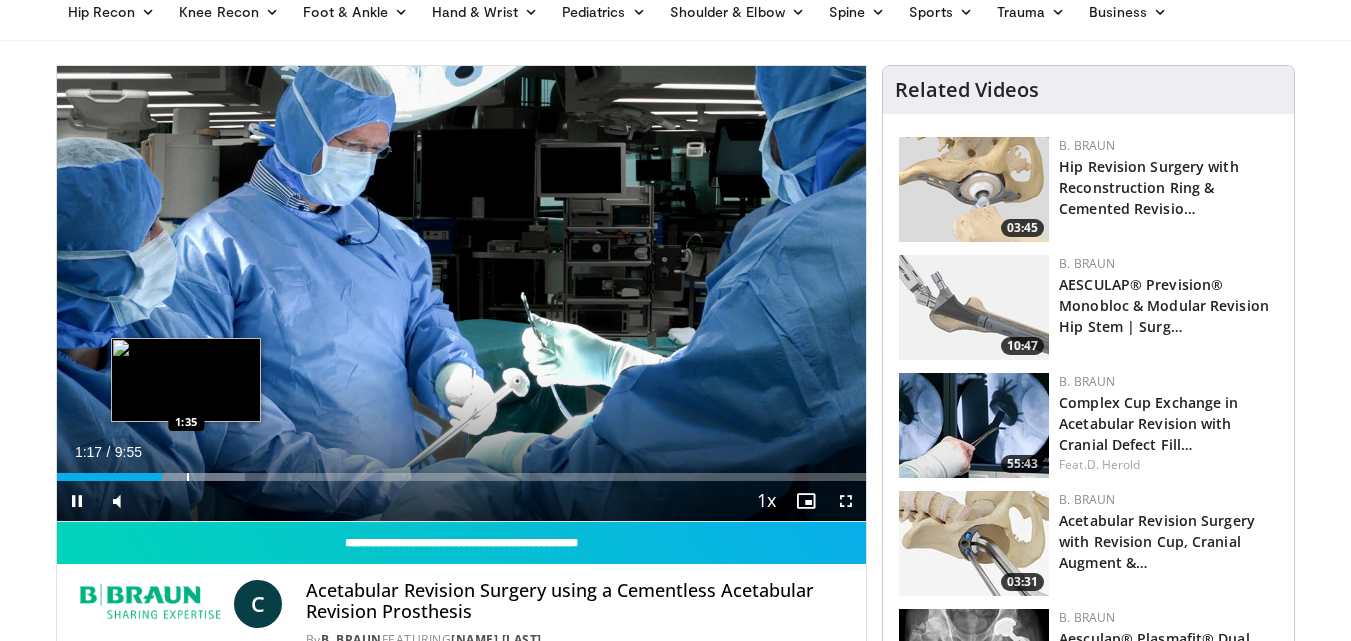 click at bounding box center (188, 477) 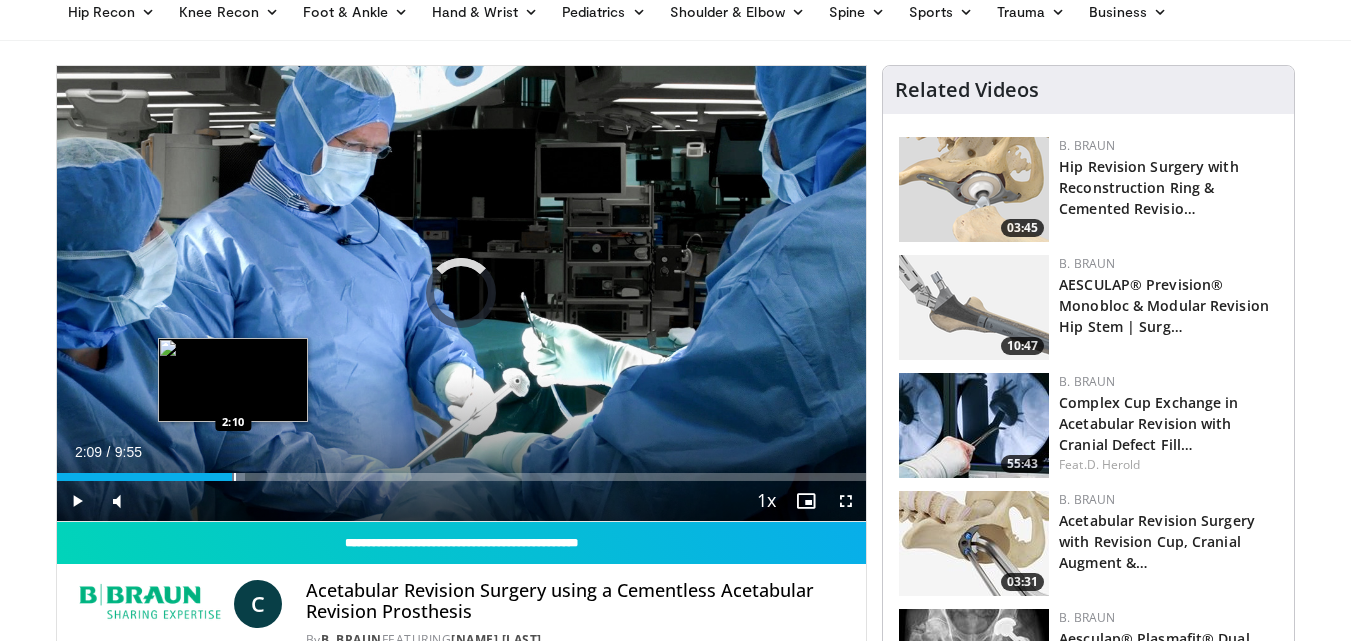 click at bounding box center [235, 477] 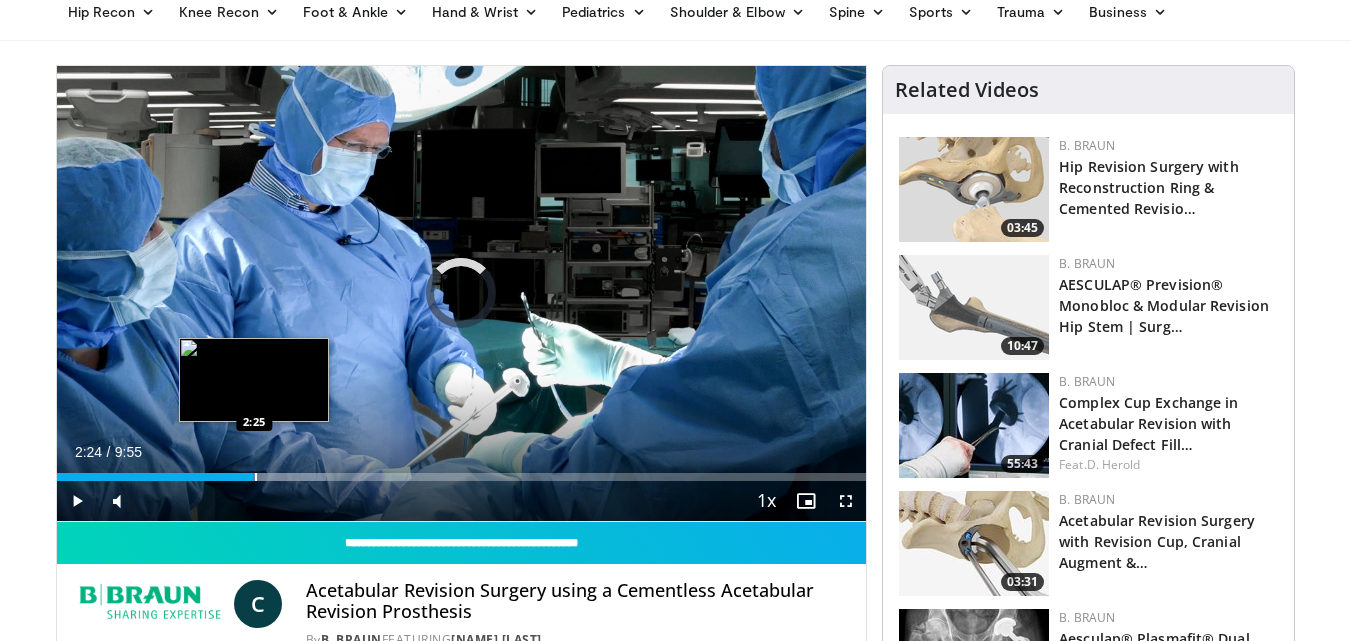 click at bounding box center (256, 477) 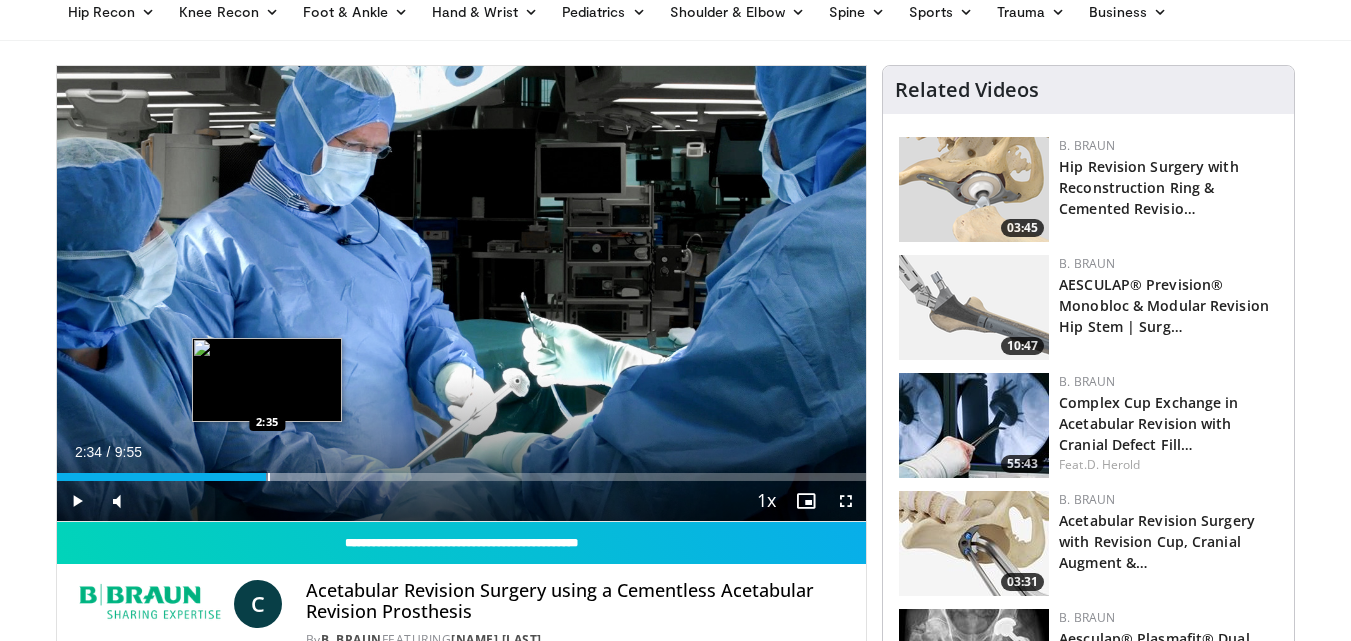 click at bounding box center [269, 477] 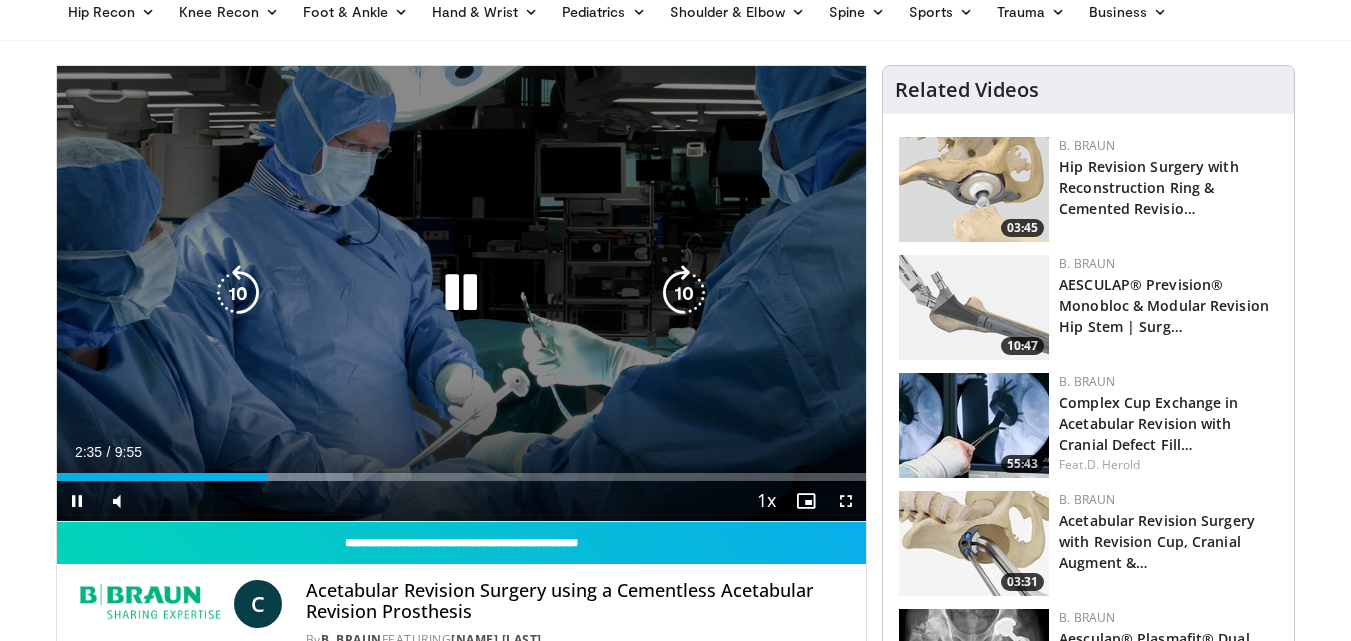click on "Loaded :  36.64% 2:35 2:35" at bounding box center [462, 477] 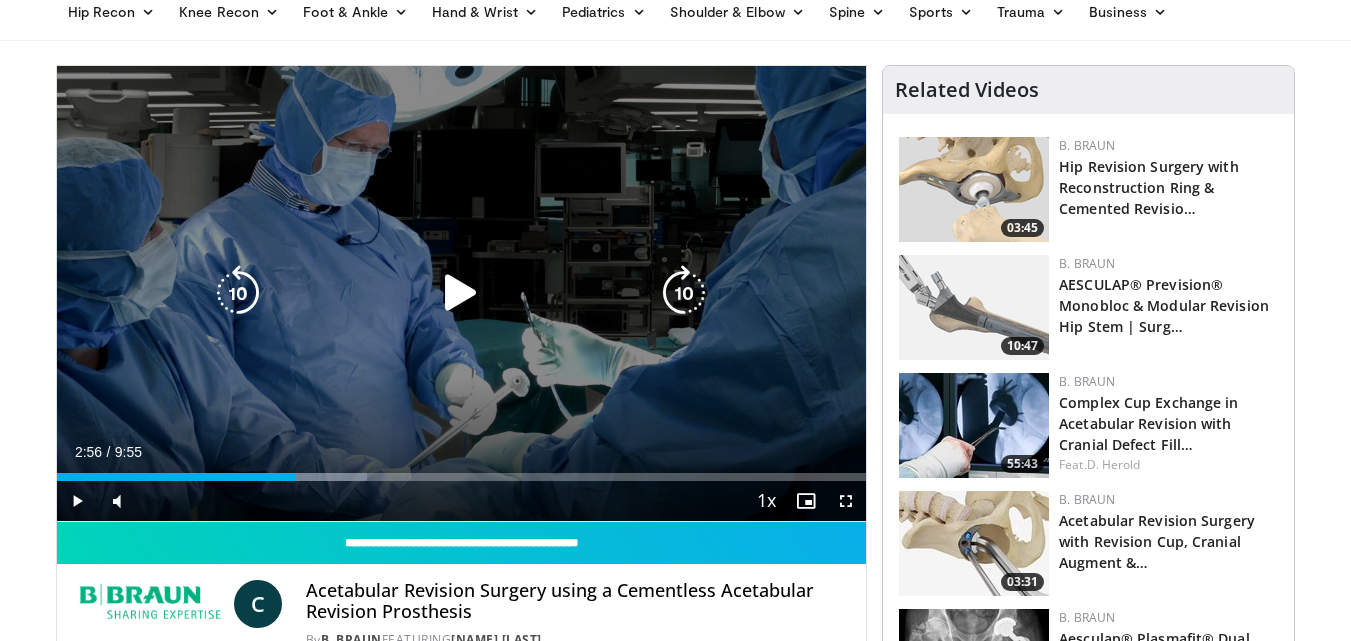 click on "2:57" at bounding box center (177, 477) 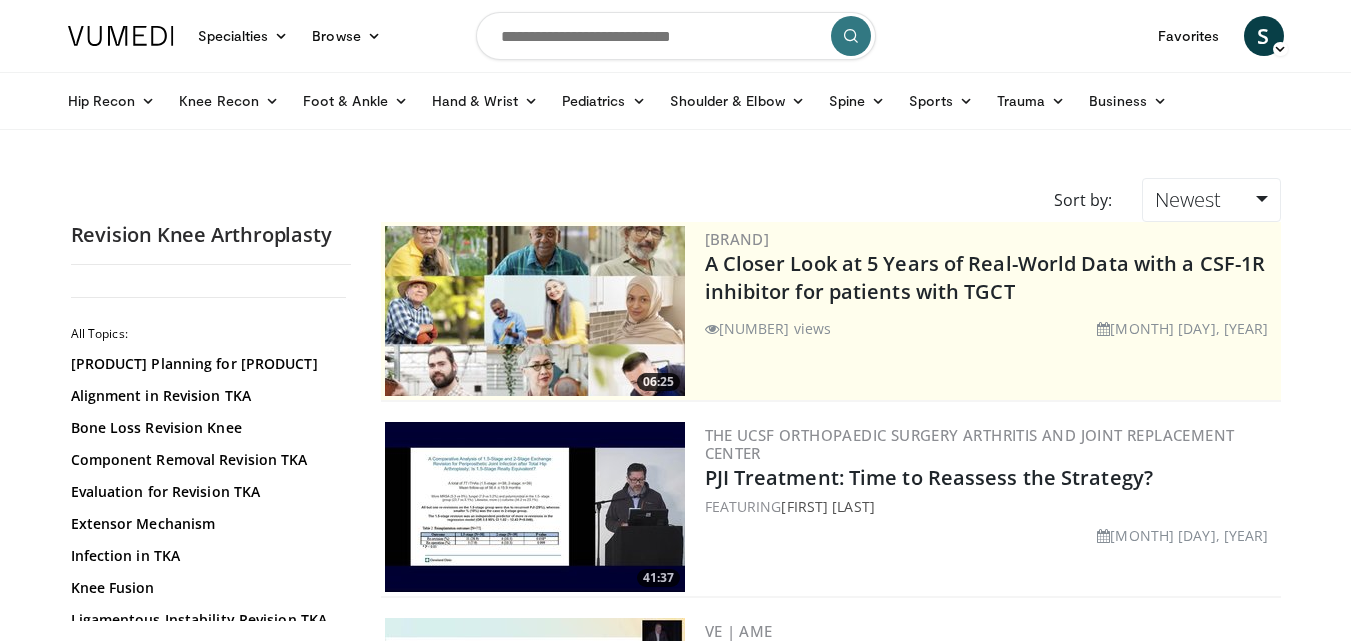 scroll, scrollTop: 0, scrollLeft: 0, axis: both 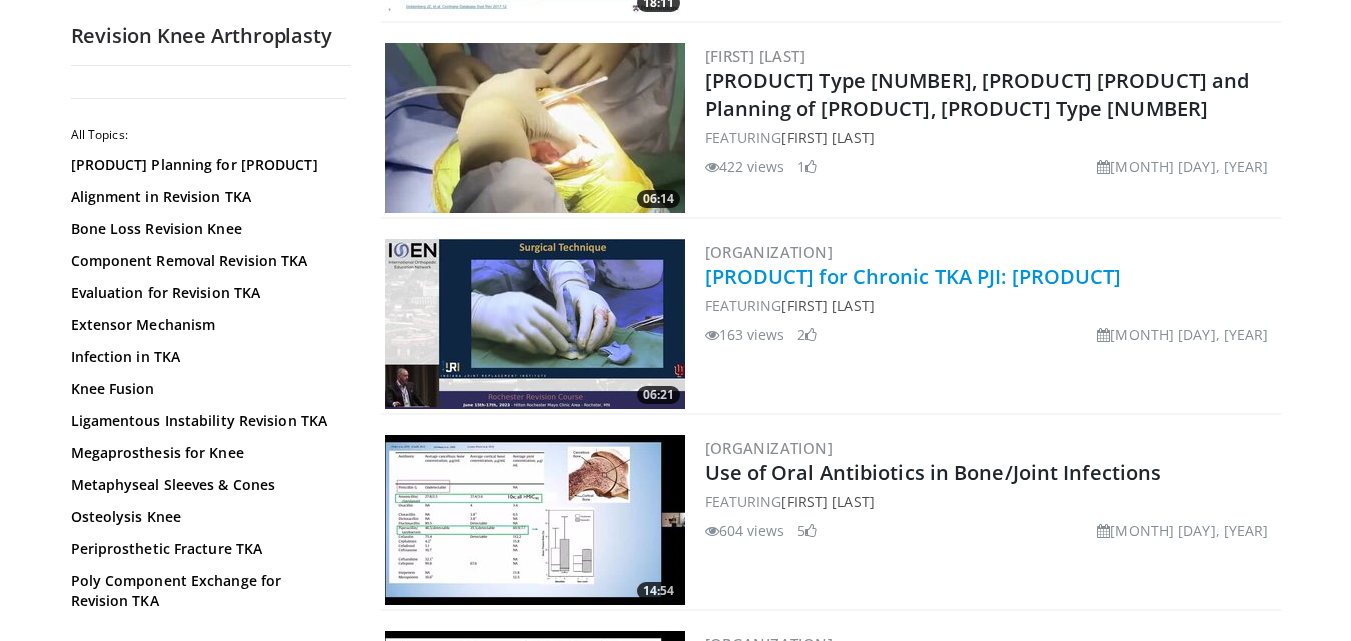 click on "2-Stage Exchange for Chronic TKA PJI: Surgical Technique" at bounding box center (913, 276) 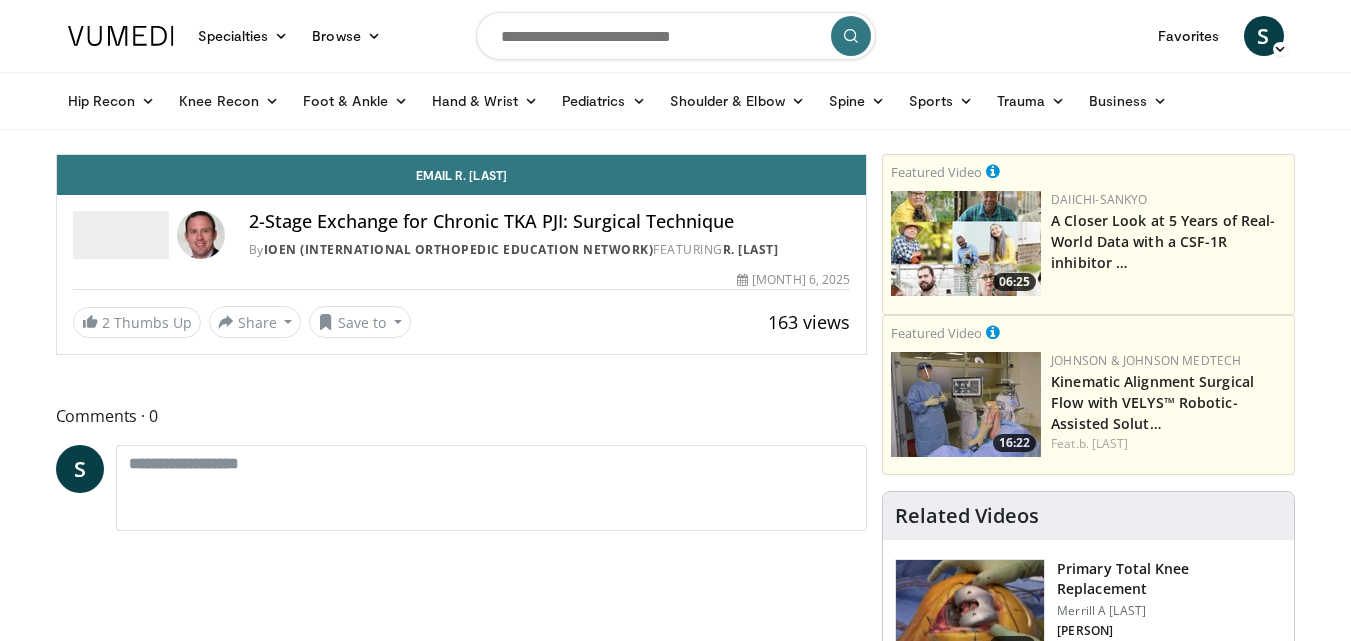 scroll, scrollTop: 0, scrollLeft: 0, axis: both 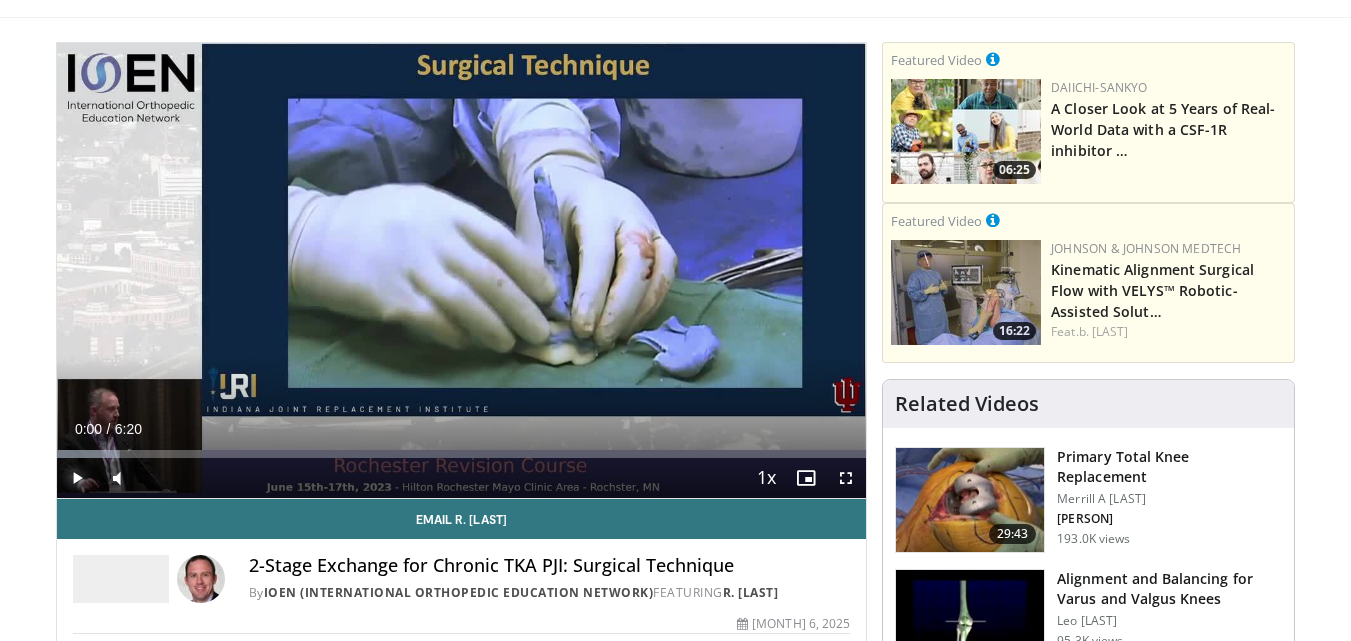 click at bounding box center [77, 478] 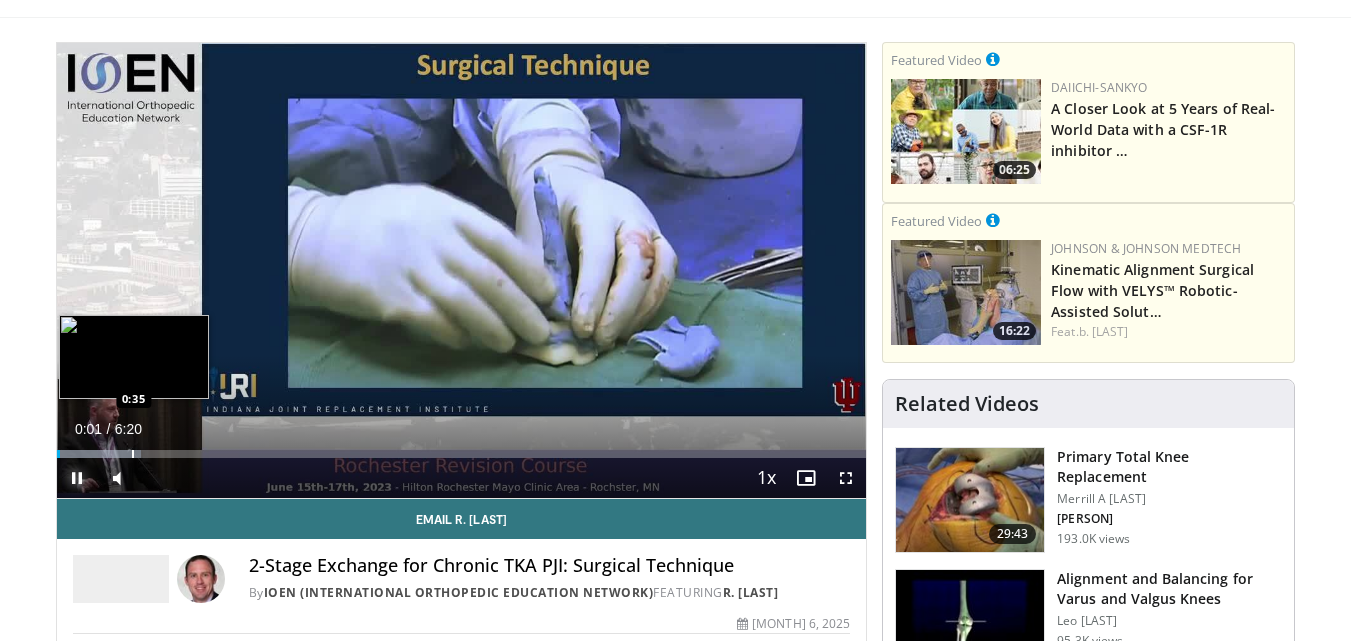 click at bounding box center (133, 454) 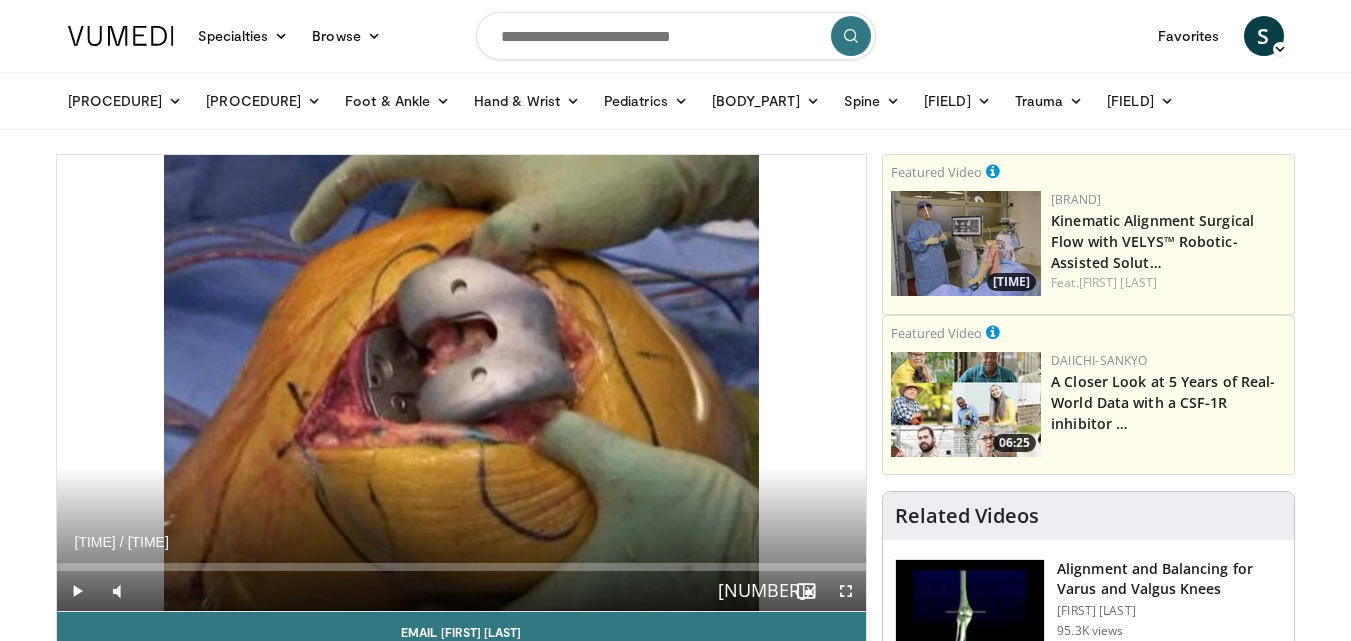 scroll, scrollTop: 659, scrollLeft: 0, axis: vertical 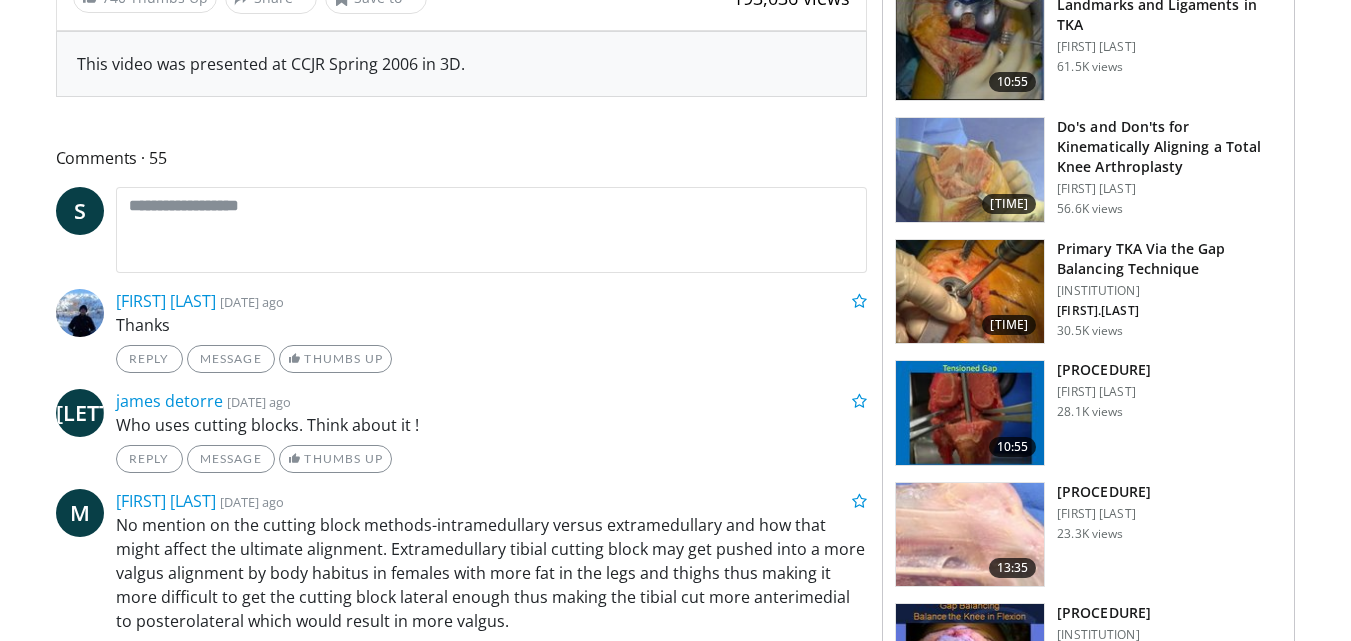 click on "Do's and Don'ts for Kinematically Aligning a Total Knee Arthroplasty" at bounding box center (1169, 147) 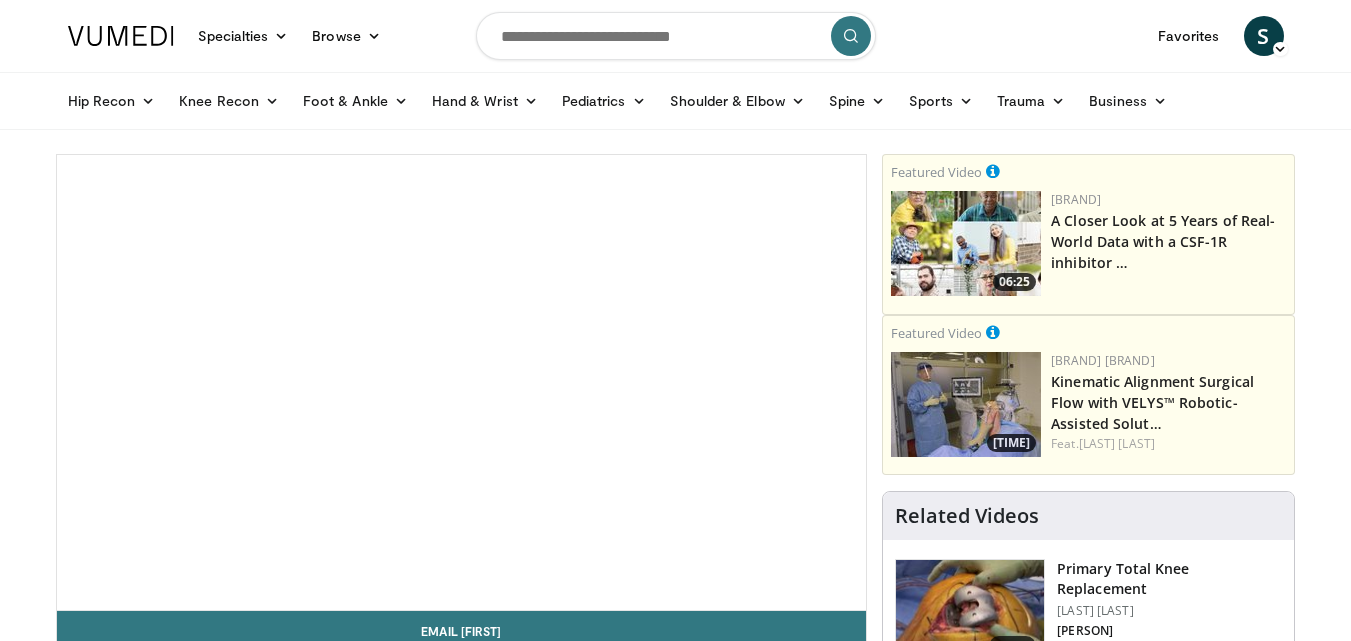 scroll, scrollTop: 0, scrollLeft: 0, axis: both 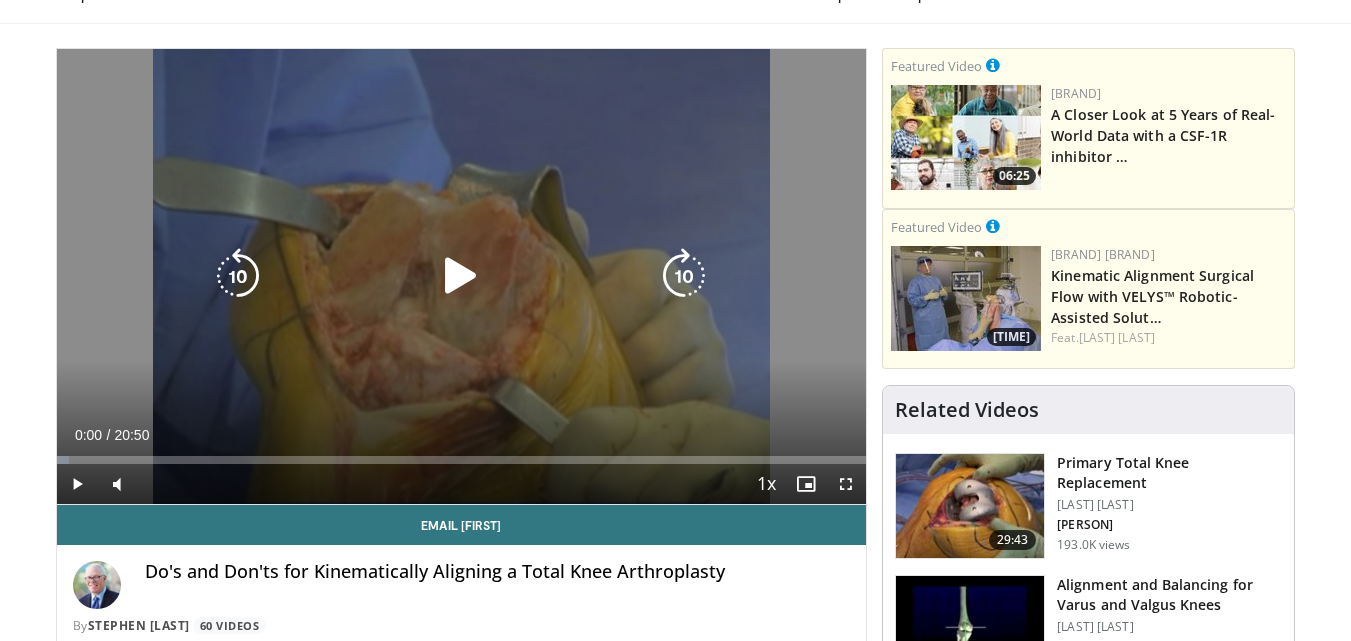click at bounding box center (461, 276) 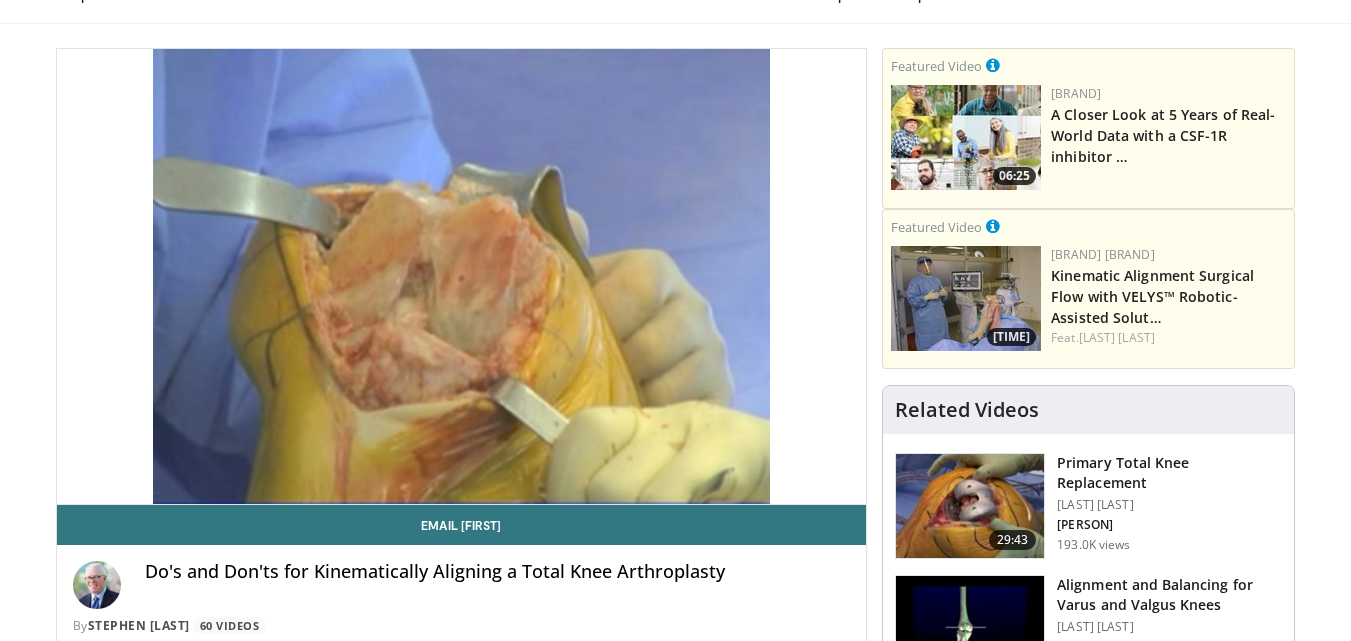 click on "[NUMBER] seconds
Tap to unmute" at bounding box center (462, 276) 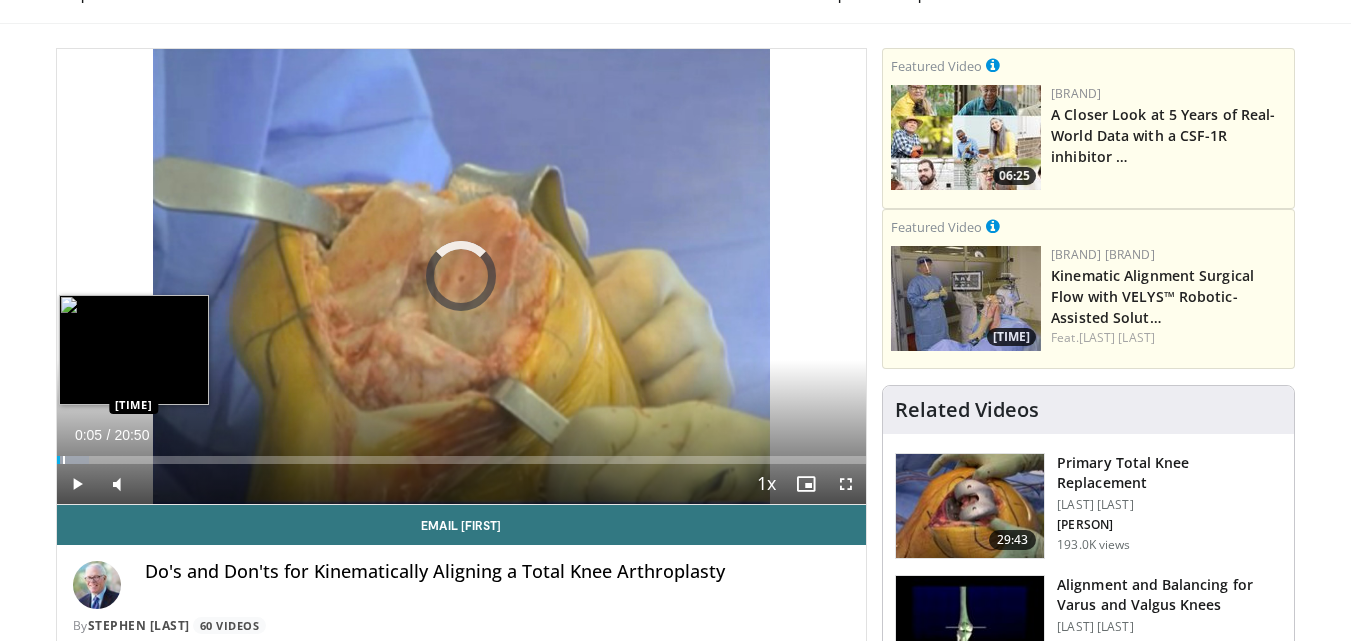 click at bounding box center (64, 460) 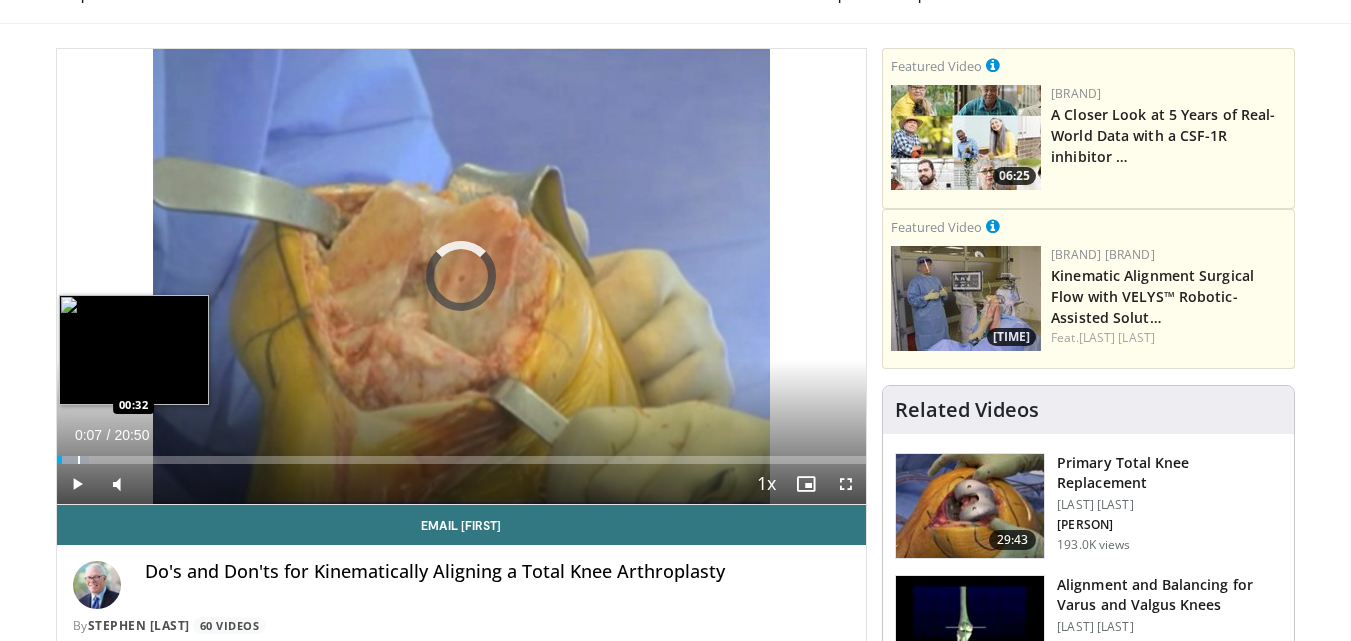 click at bounding box center (79, 460) 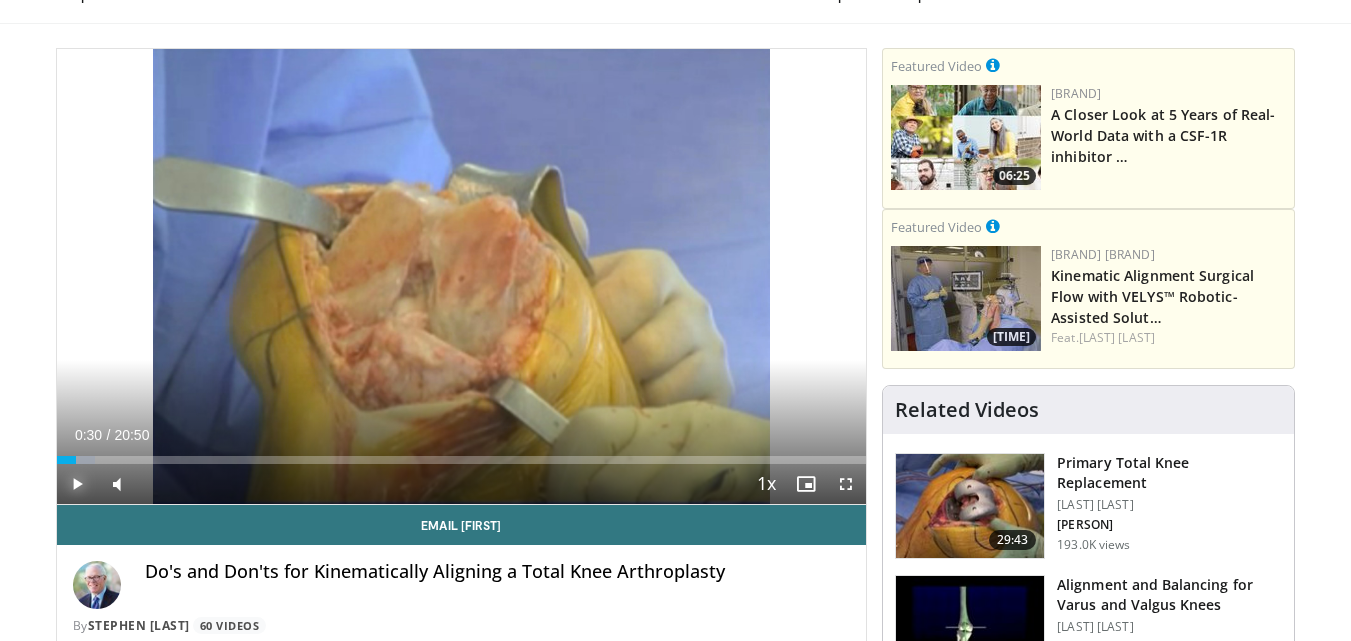 click at bounding box center [77, 484] 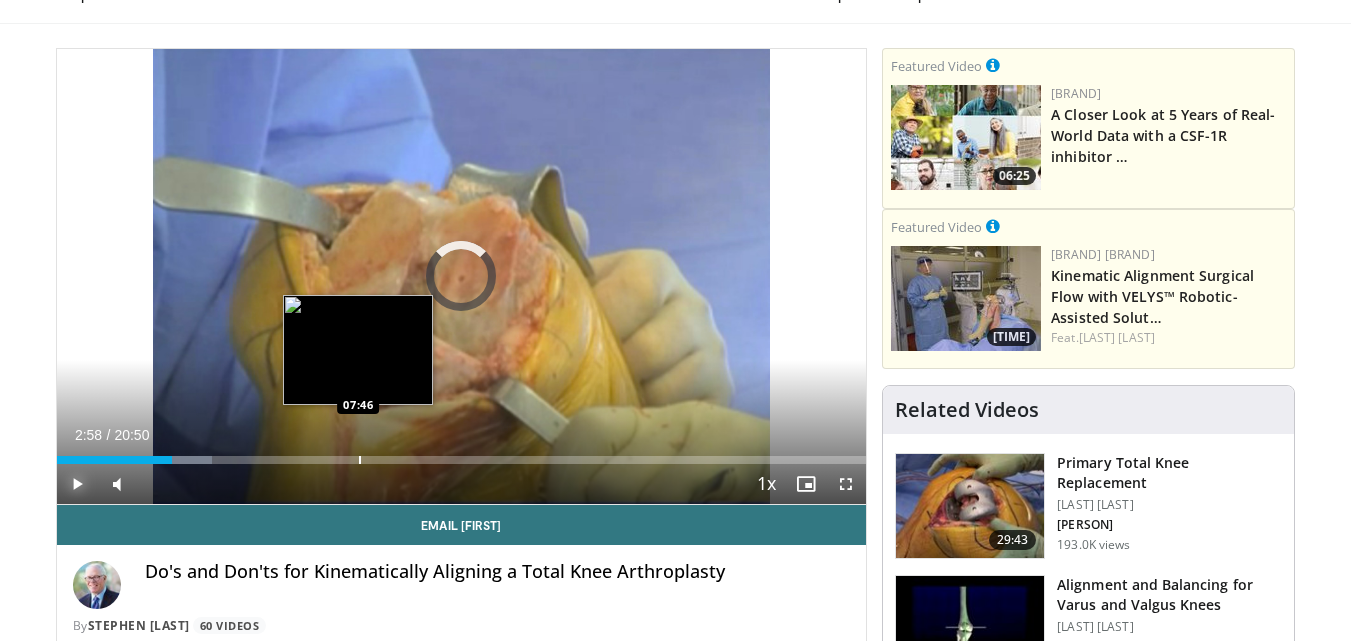 click on "Loaded :  19.16% 02:59 07:46" at bounding box center (462, 454) 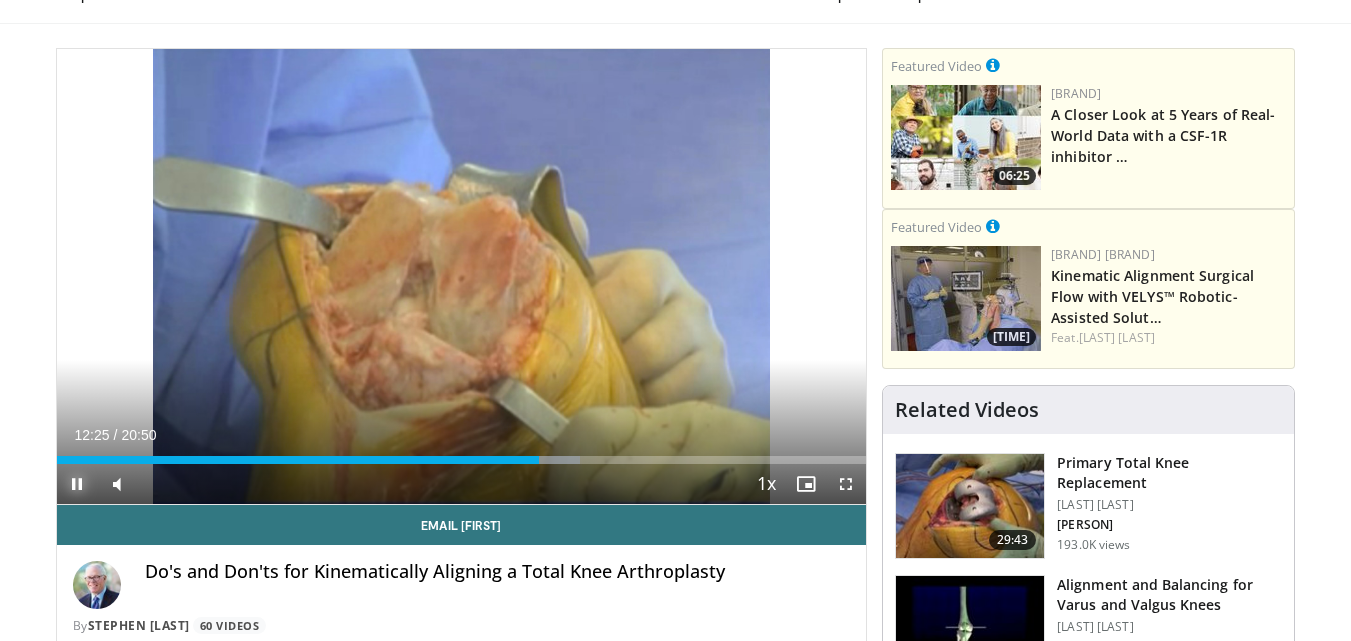 click at bounding box center (77, 484) 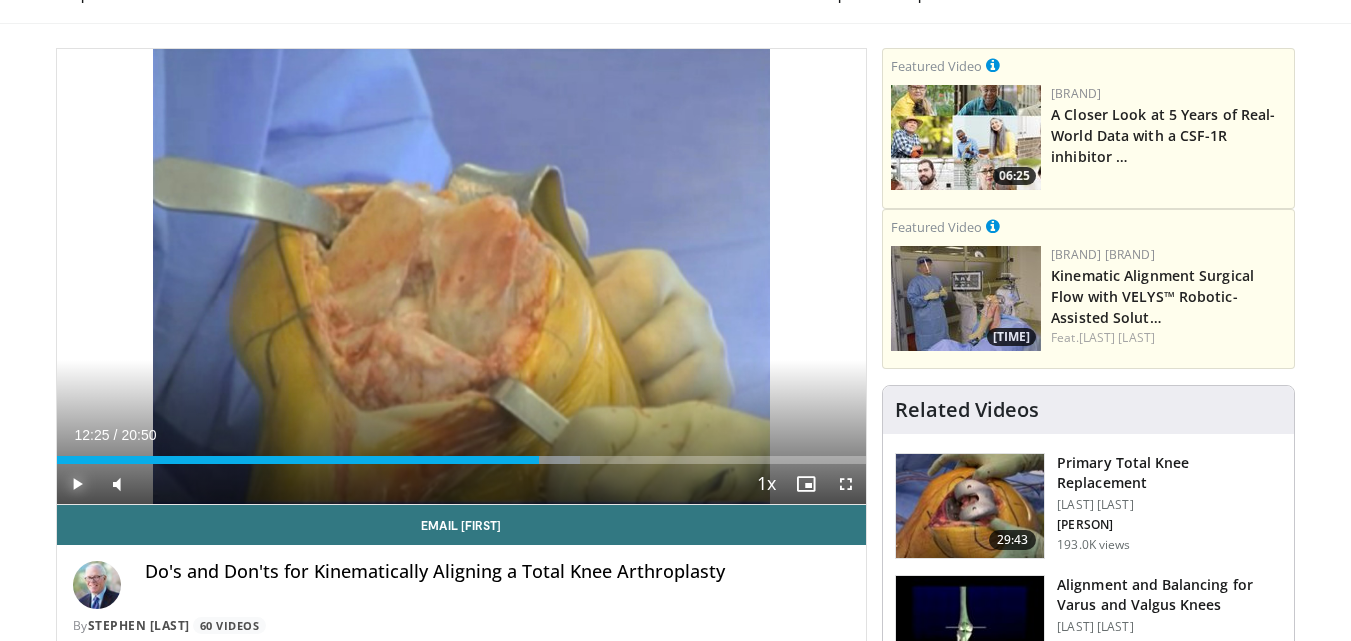 scroll, scrollTop: 146, scrollLeft: 0, axis: vertical 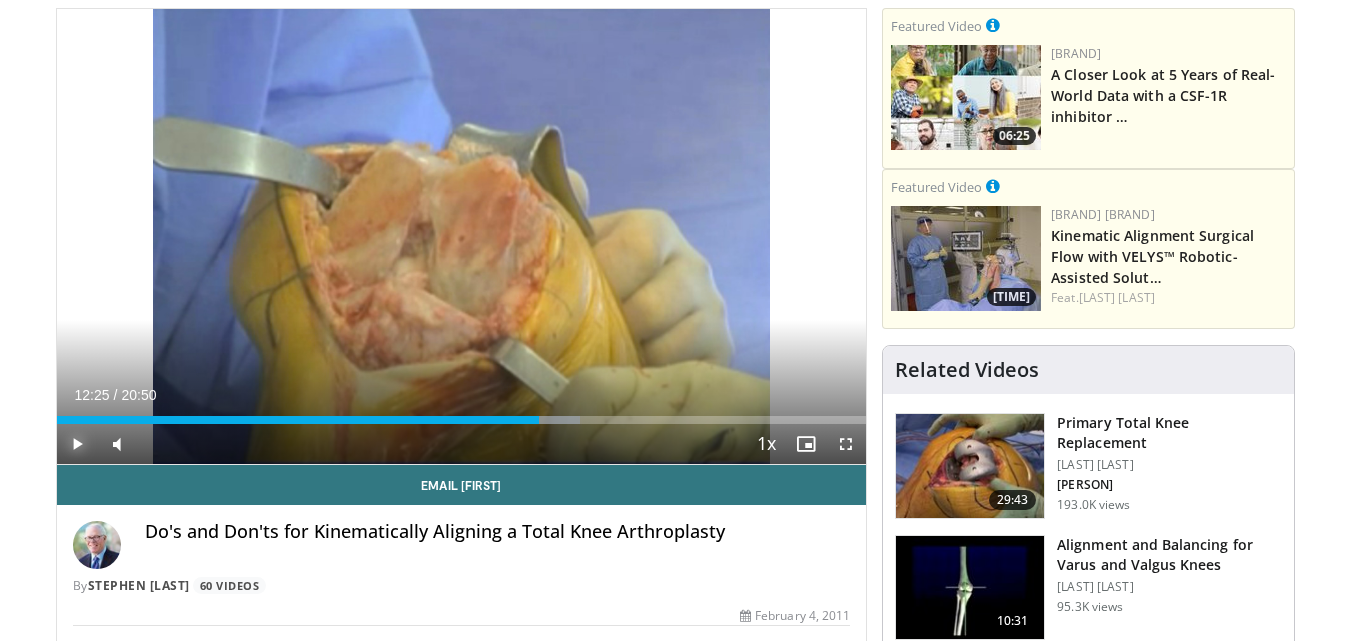 click at bounding box center [77, 444] 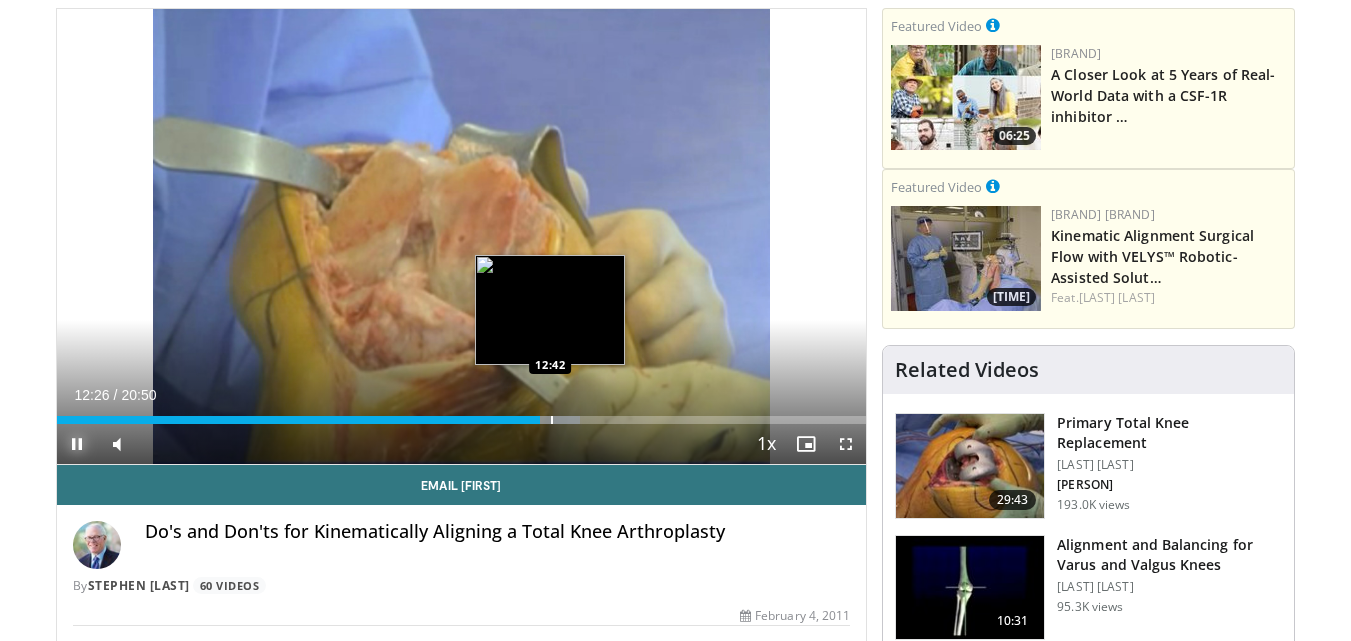 click at bounding box center [552, 420] 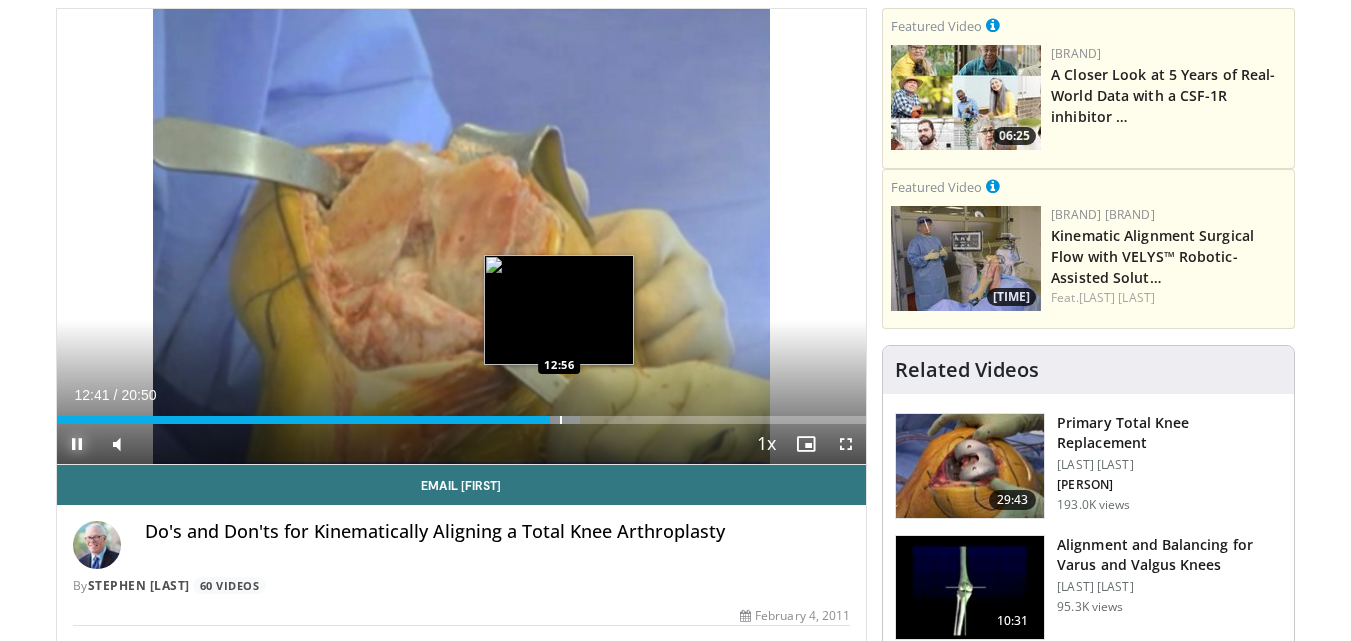 click at bounding box center (561, 420) 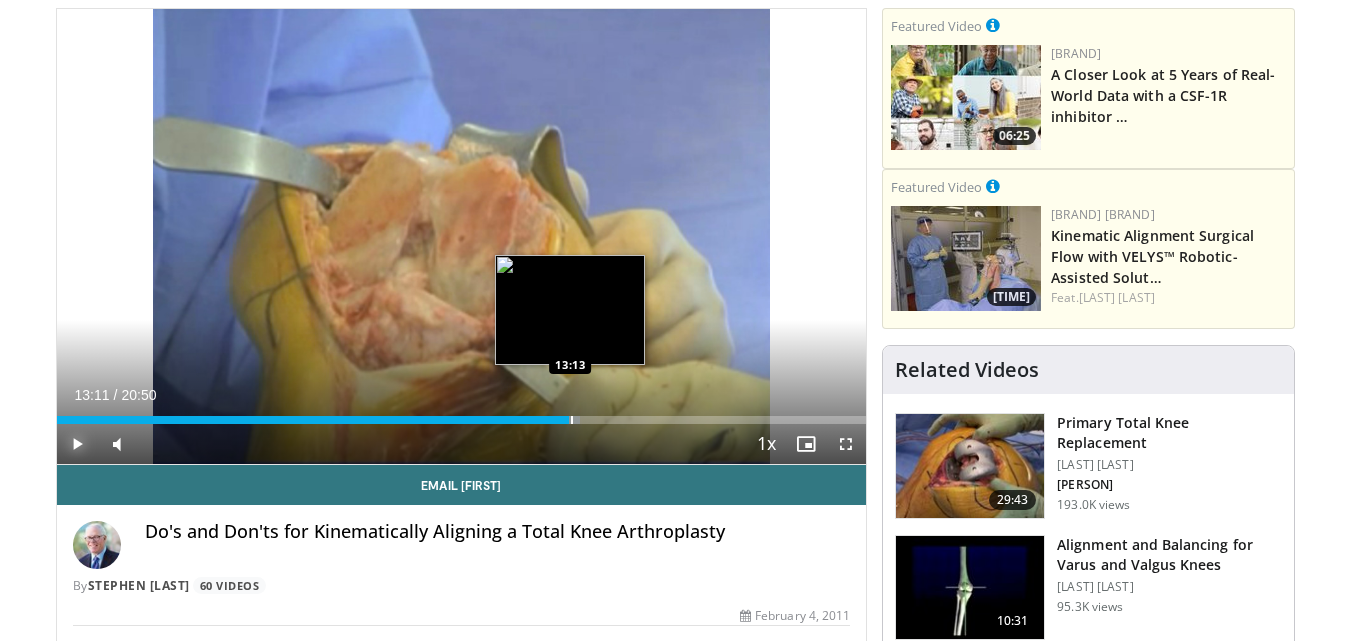 click at bounding box center (572, 420) 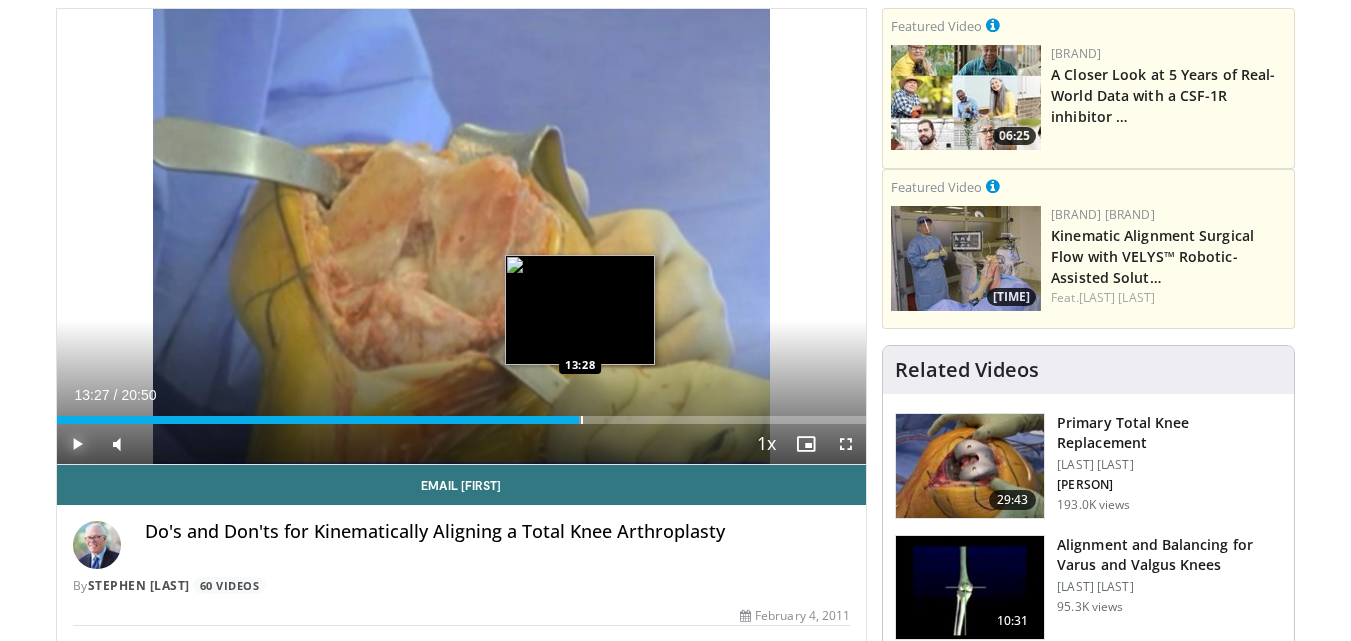 click at bounding box center (582, 420) 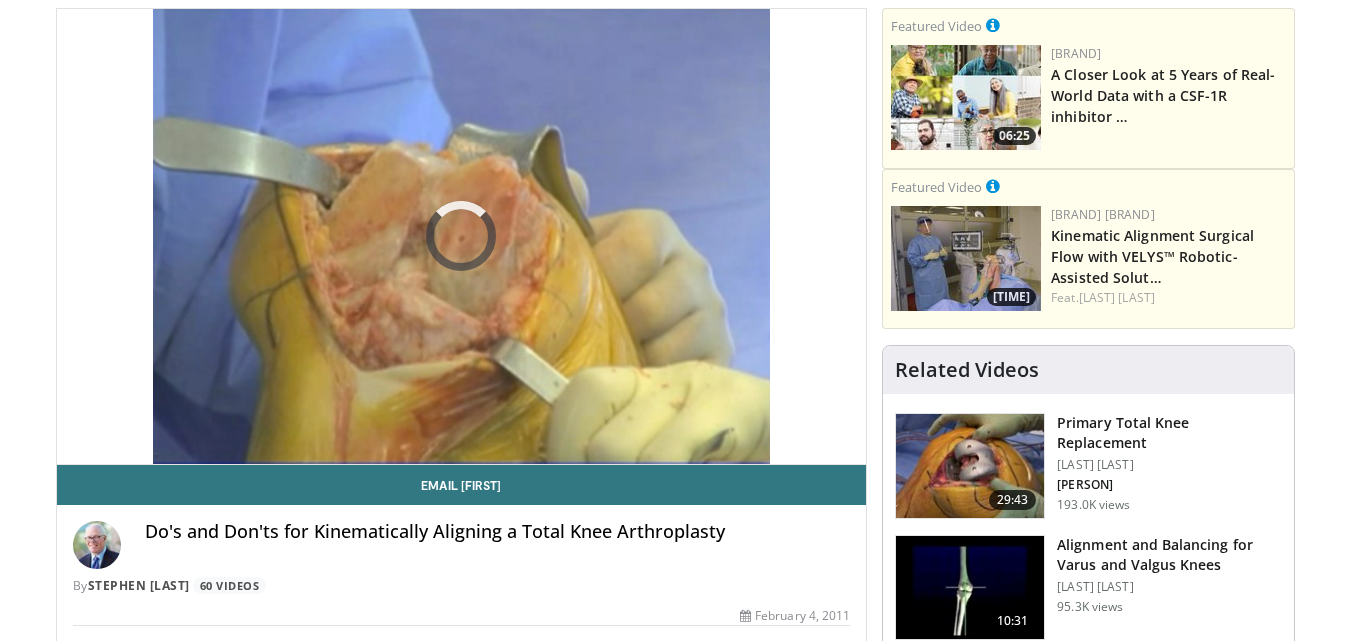 scroll, scrollTop: 0, scrollLeft: 0, axis: both 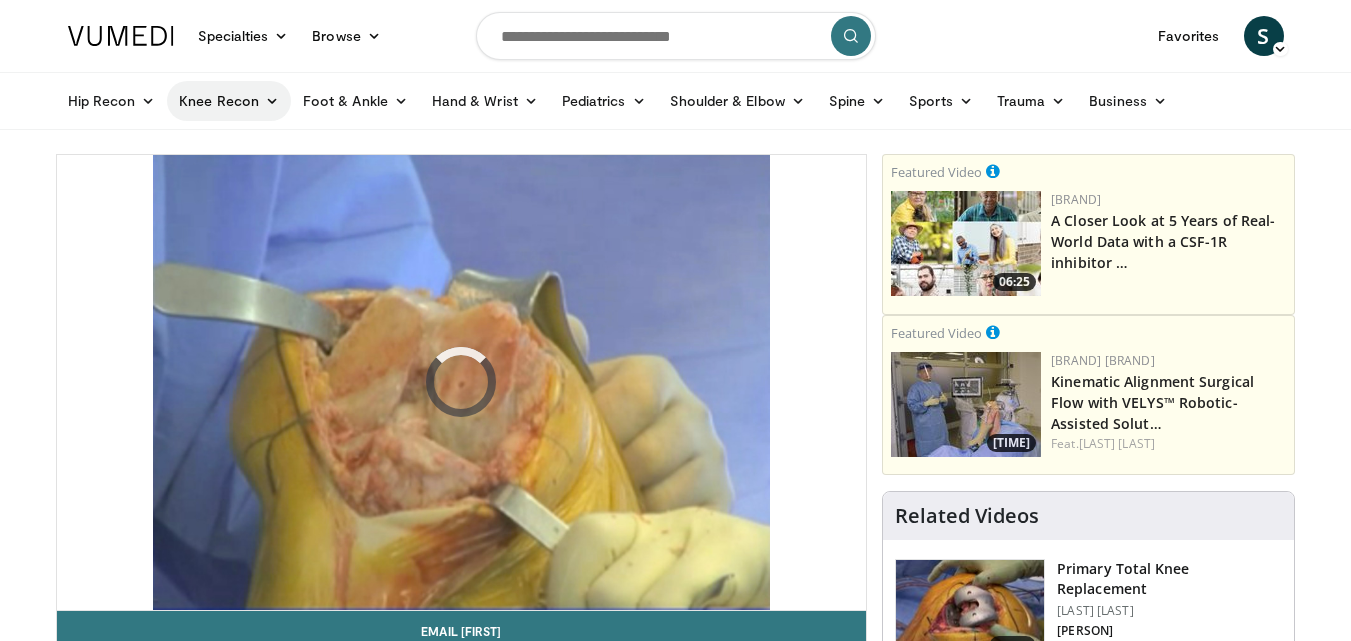 click on "Knee Recon" at bounding box center (229, 101) 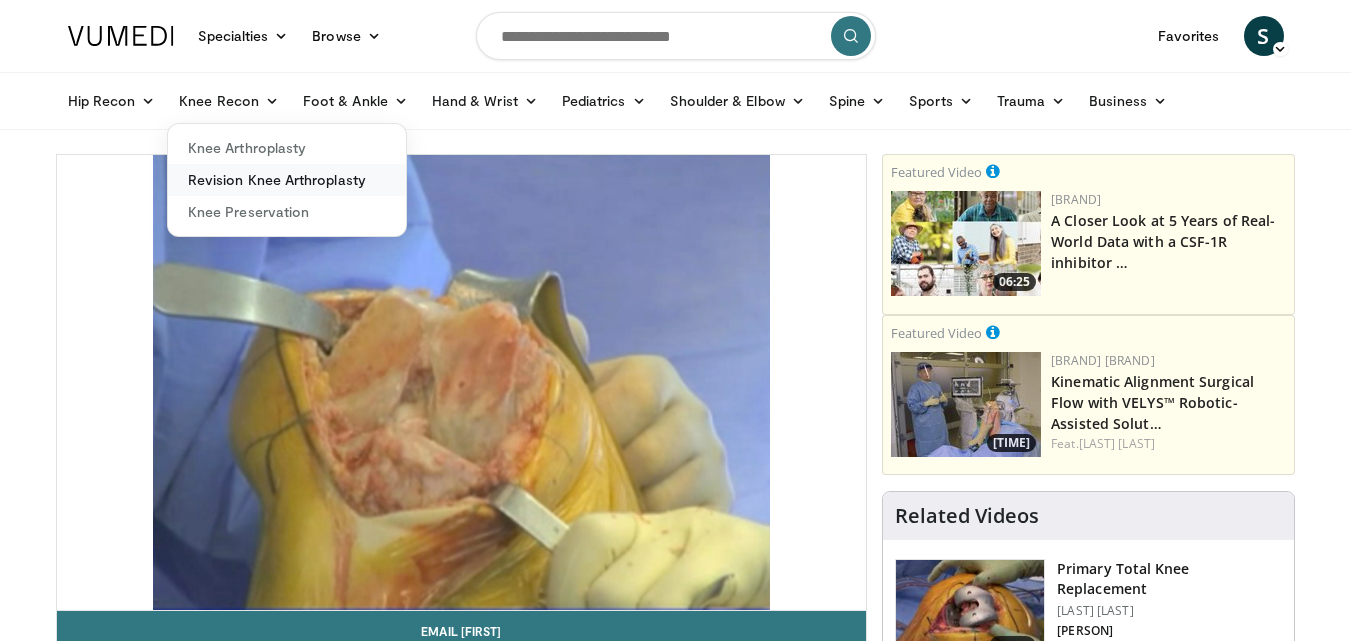 click on "Revision Knee Arthroplasty" at bounding box center [287, 180] 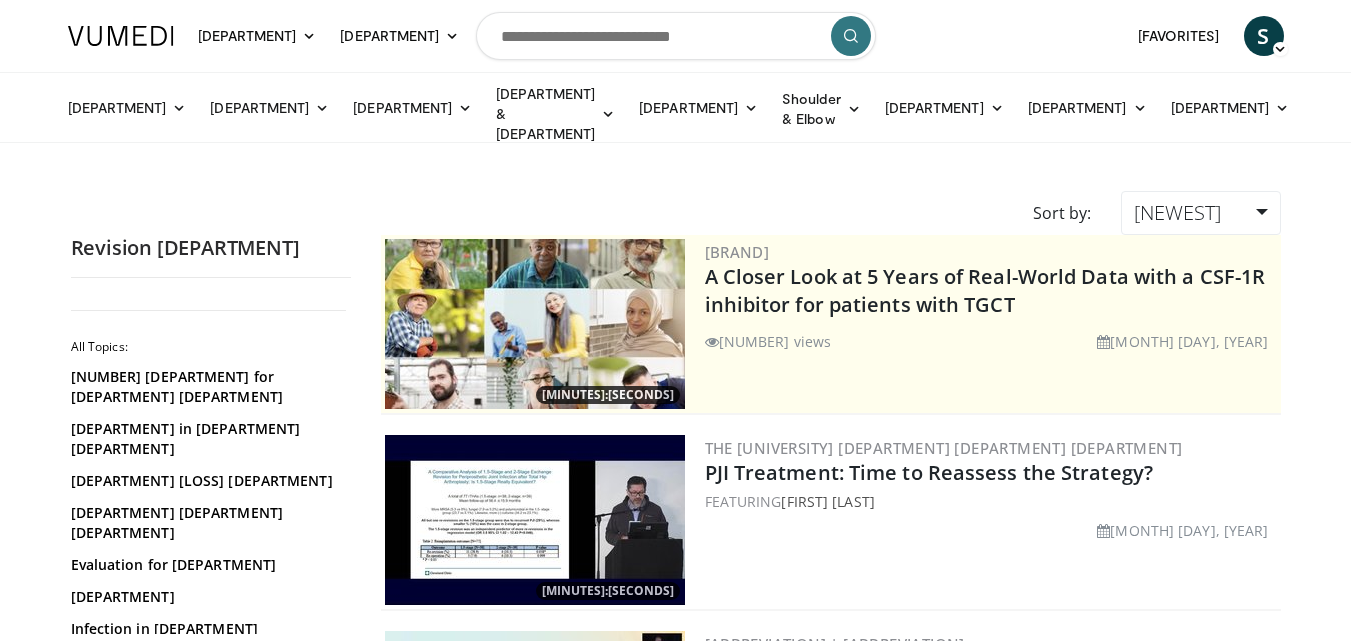 scroll, scrollTop: 0, scrollLeft: 0, axis: both 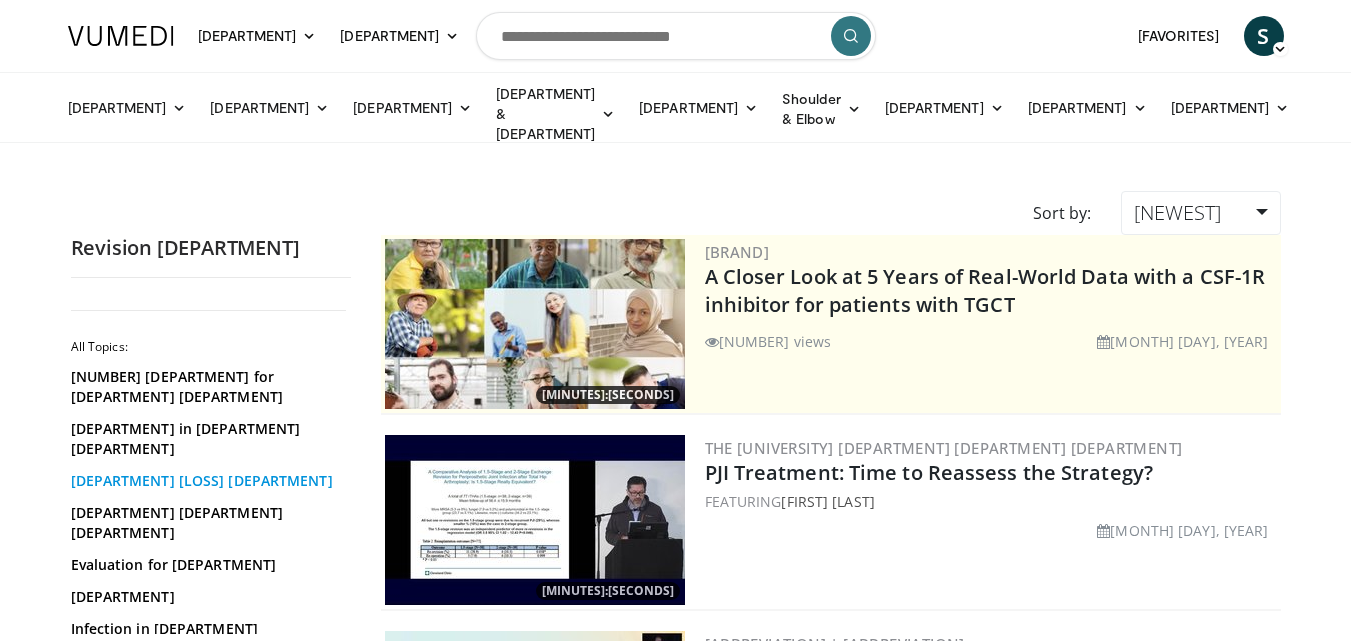 click on "Bone Loss Revision Knee" at bounding box center [206, 481] 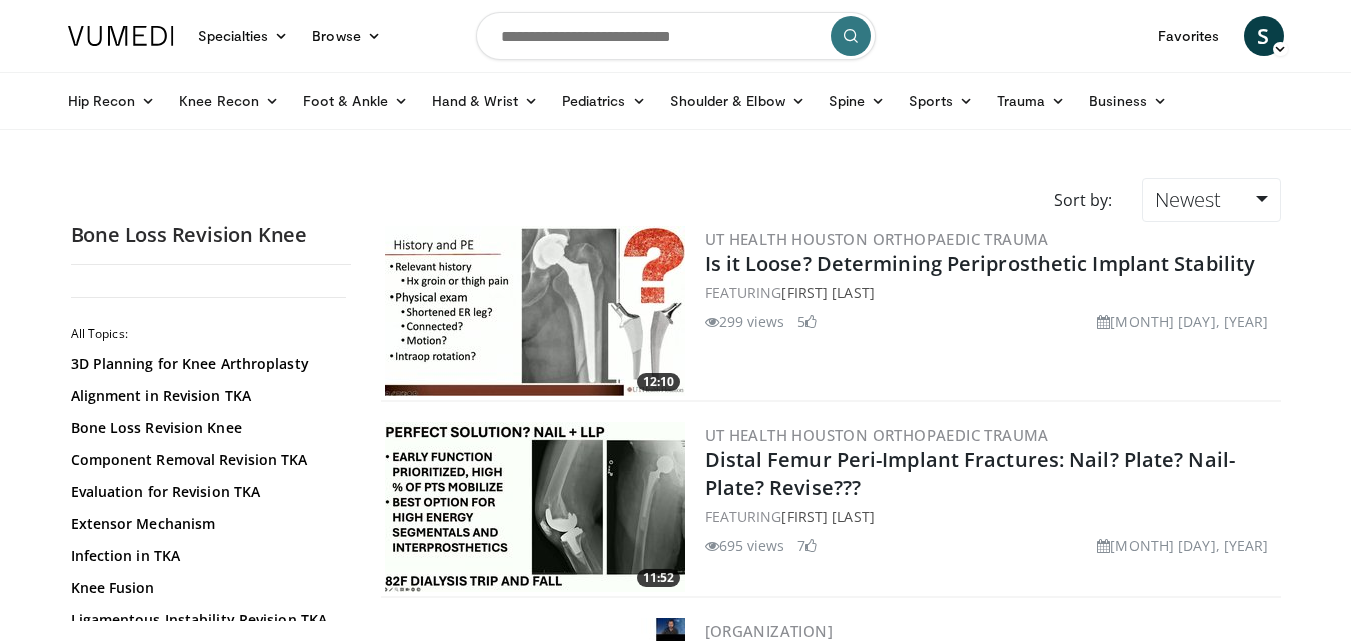 scroll, scrollTop: 0, scrollLeft: 0, axis: both 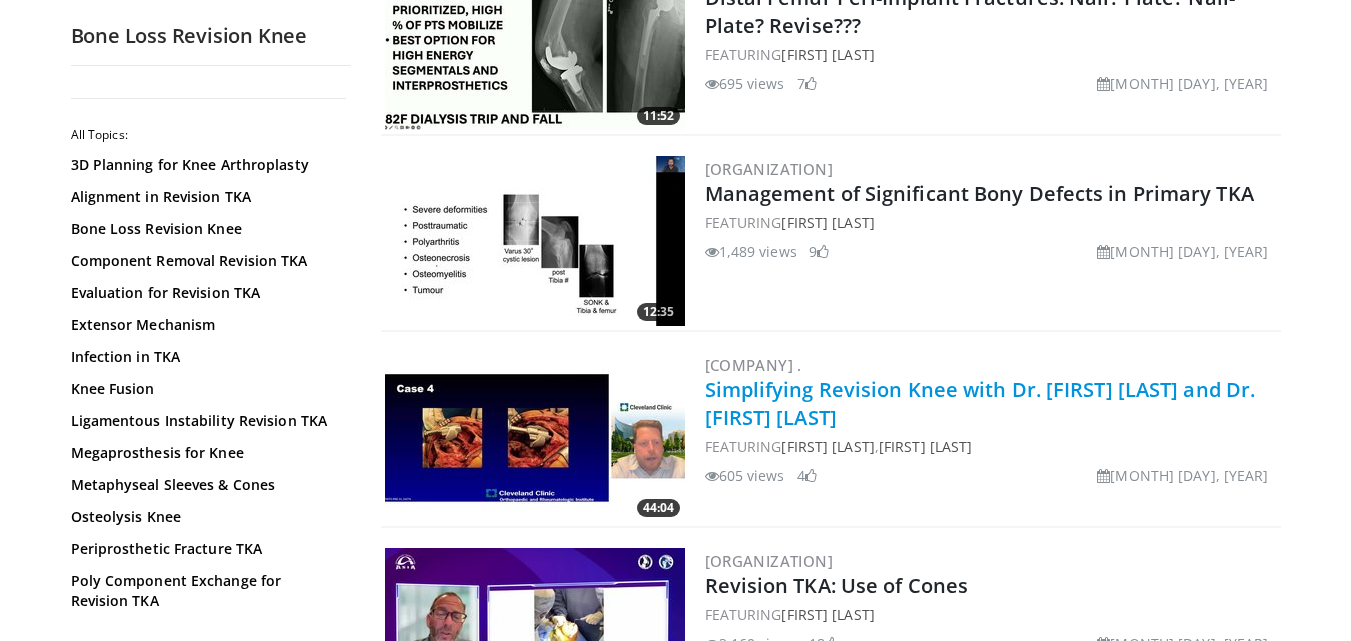 click on "Simplifying Revision Knee with Dr. Robert Molloy and Dr. Timmothy Randell" at bounding box center (980, 403) 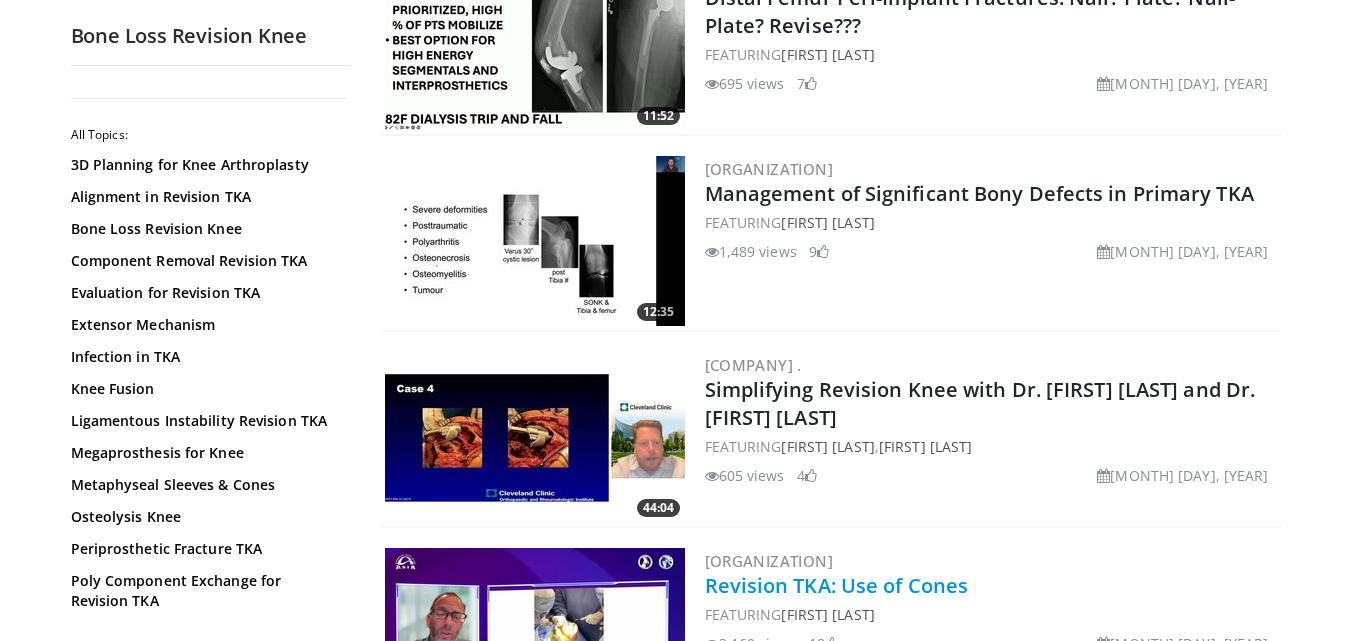 click on "Revision TKA: Use of Cones" at bounding box center [837, 585] 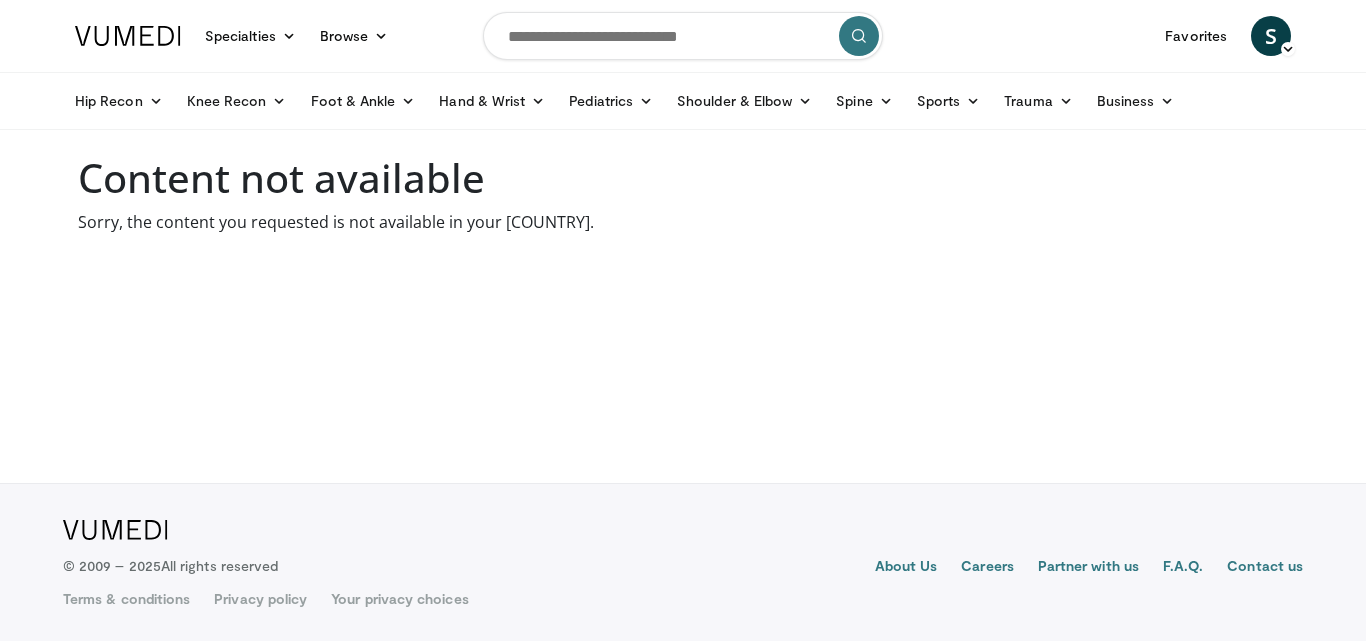 scroll, scrollTop: 0, scrollLeft: 0, axis: both 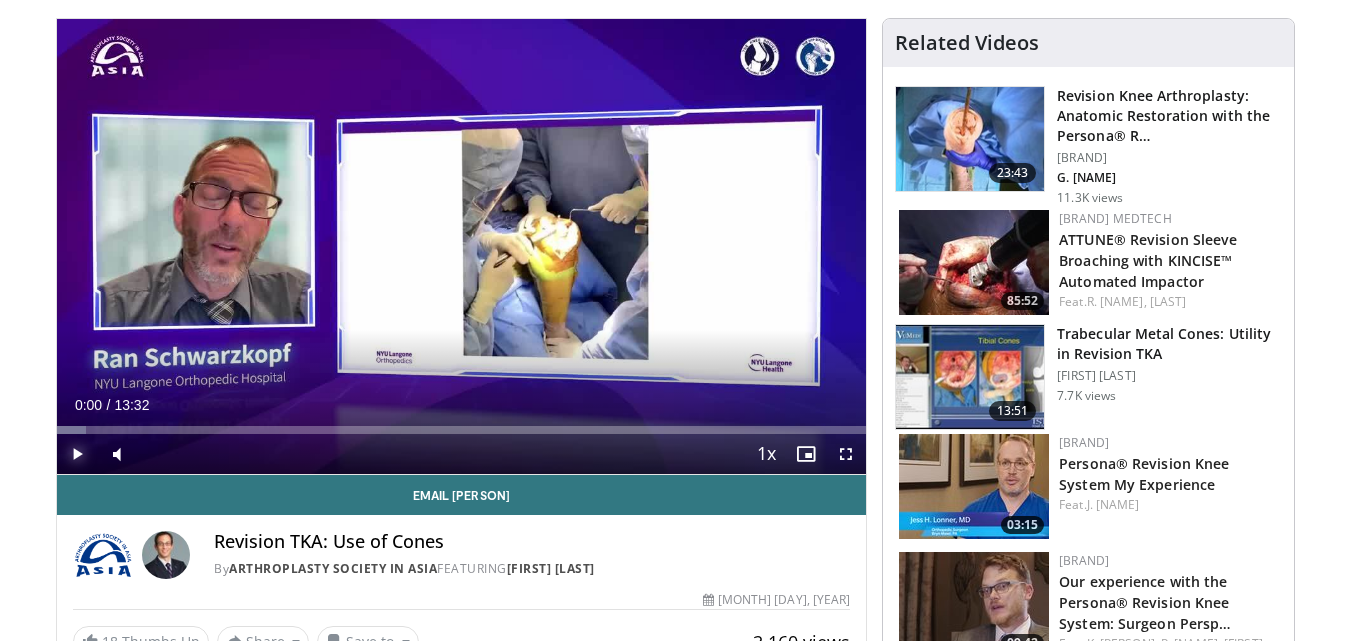 click at bounding box center [77, 454] 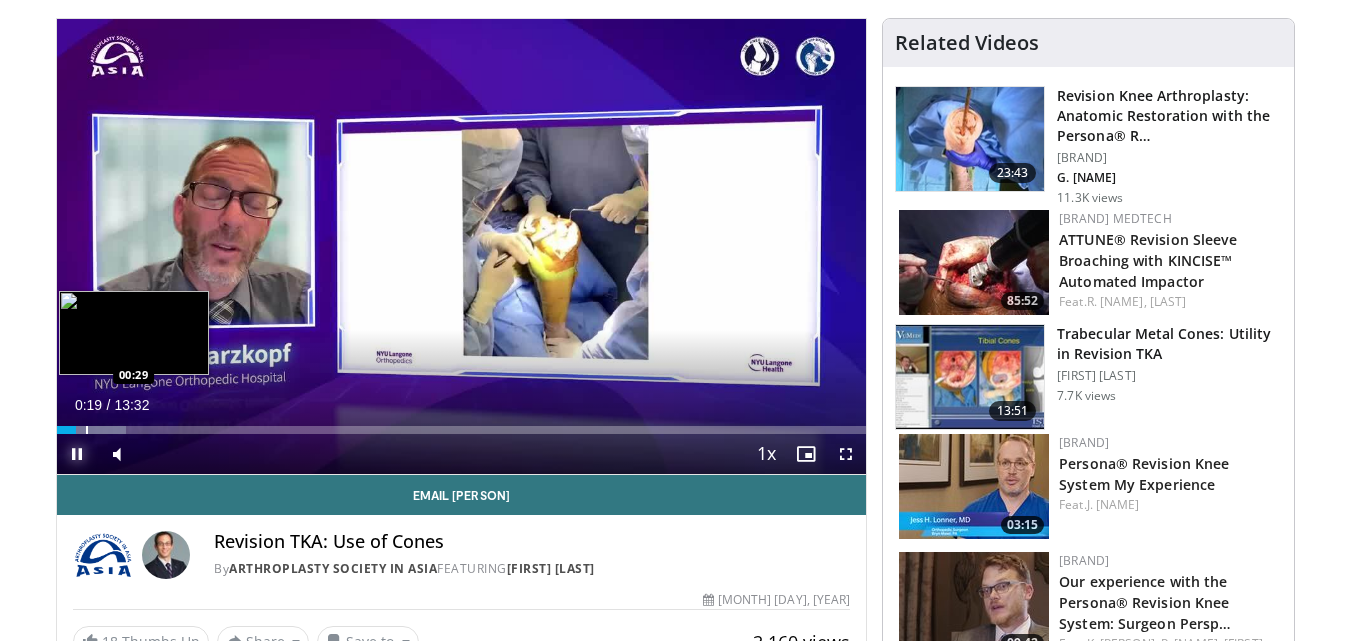 click at bounding box center (87, 430) 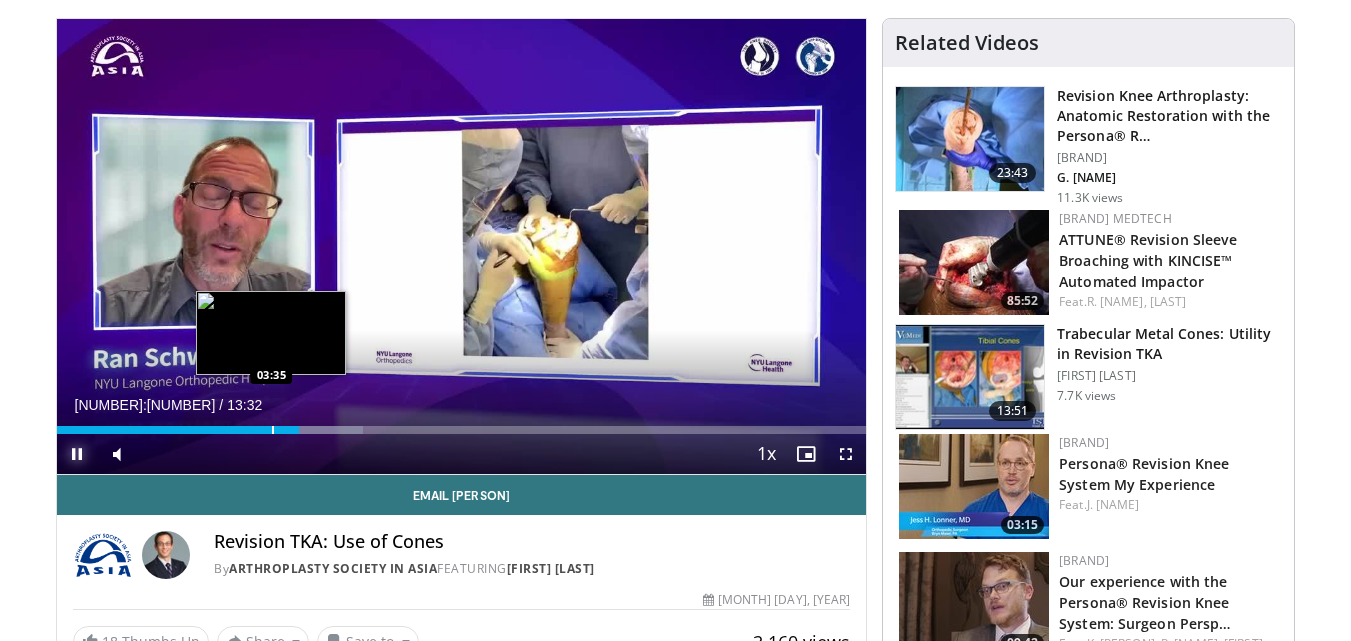 click at bounding box center [273, 430] 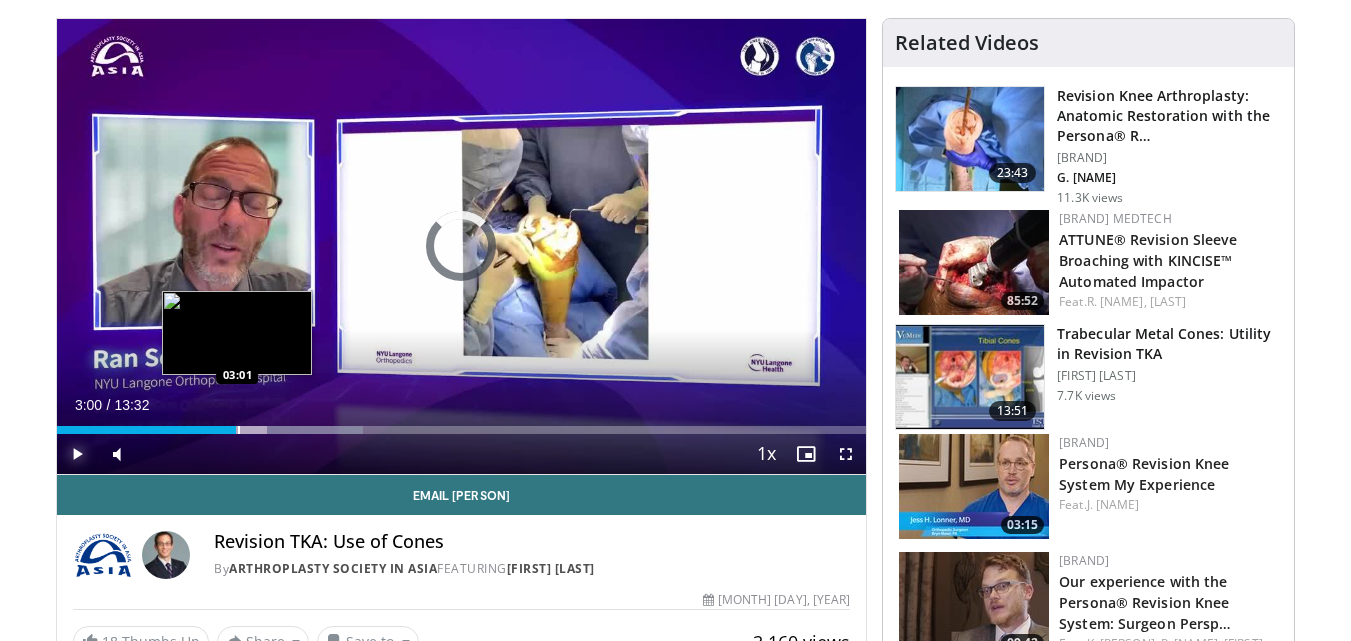 click at bounding box center [239, 430] 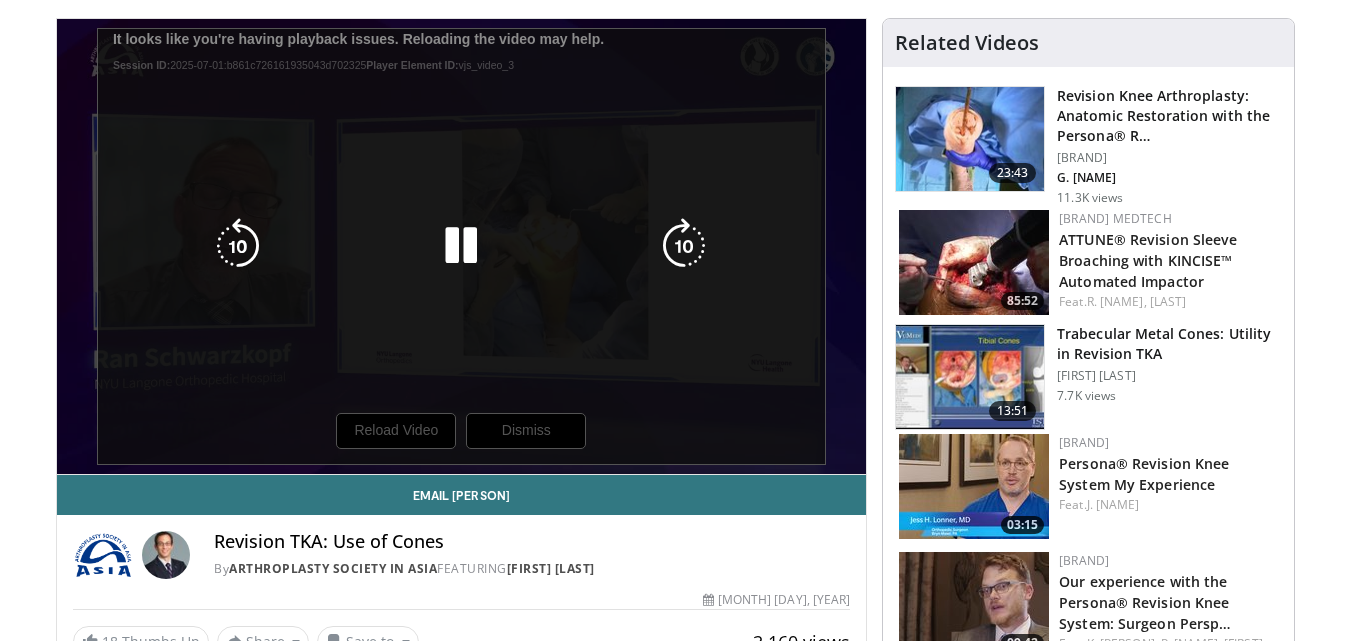 click on "10 seconds
Tap to unmute" at bounding box center (462, 246) 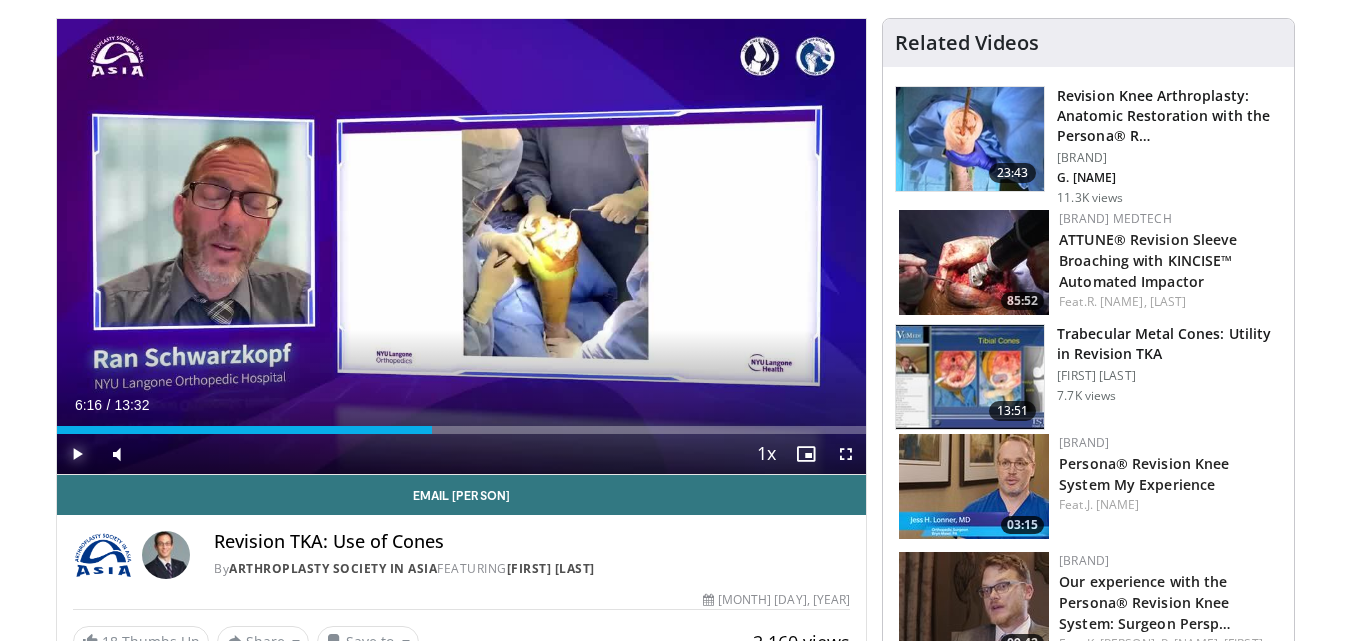 click at bounding box center (77, 454) 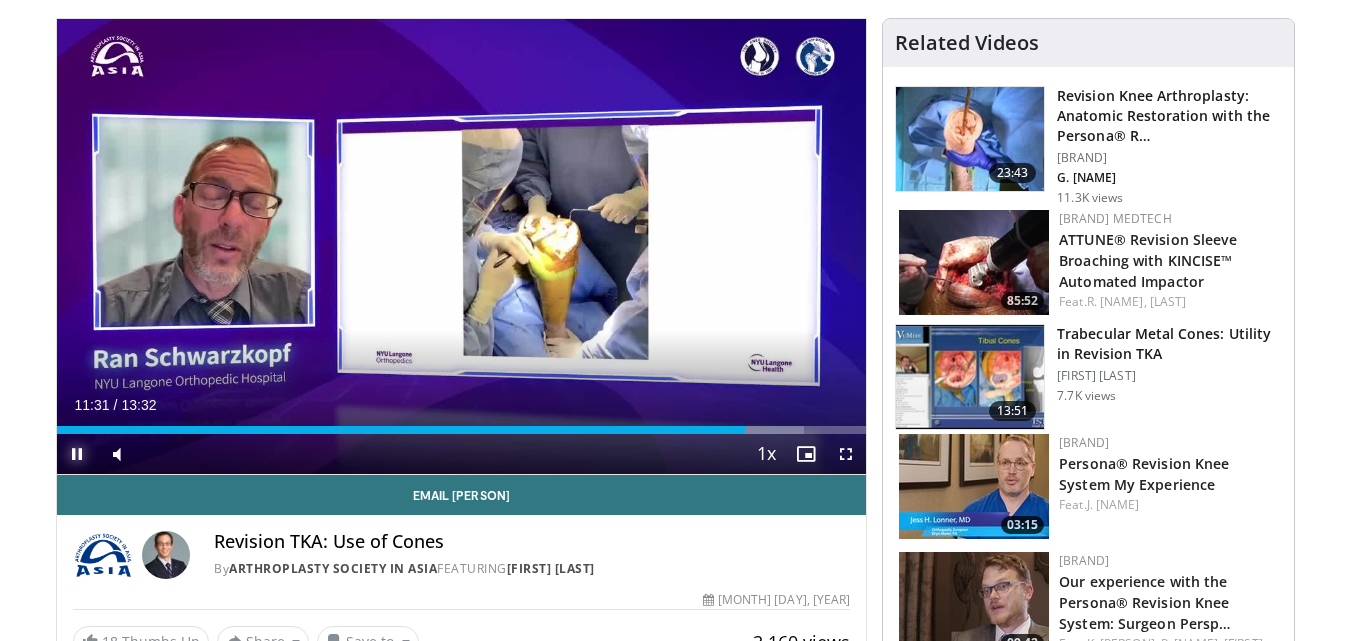 click at bounding box center [77, 454] 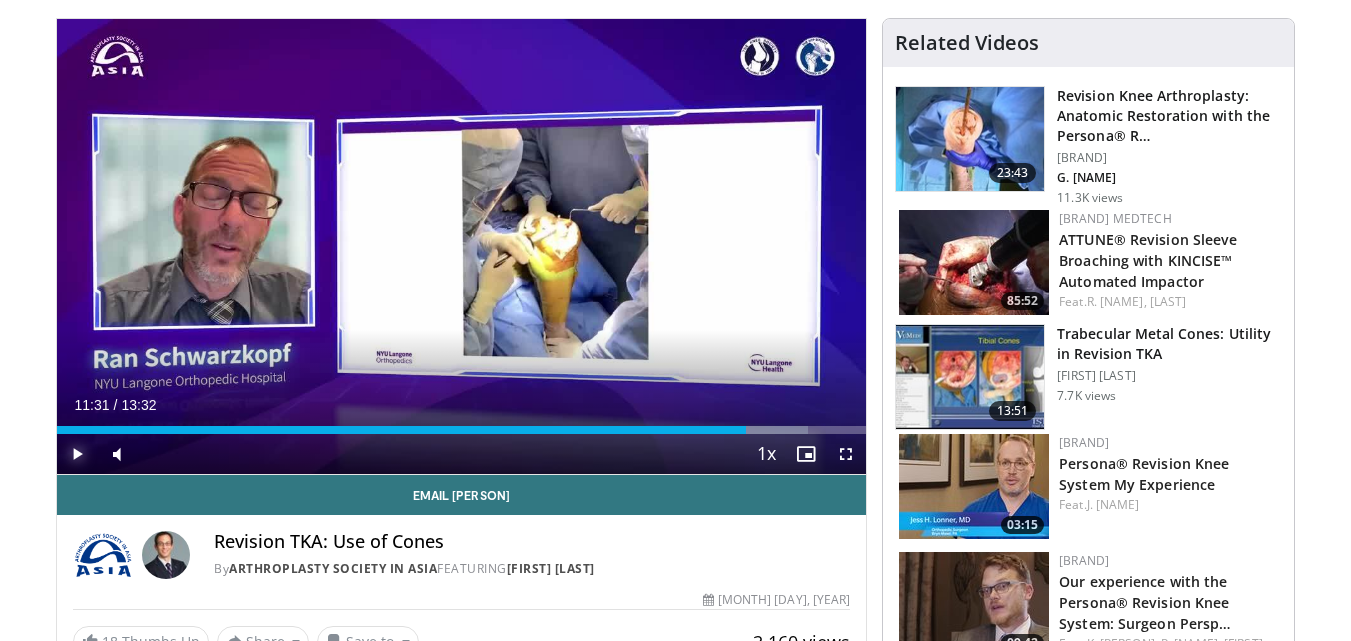 click at bounding box center [77, 454] 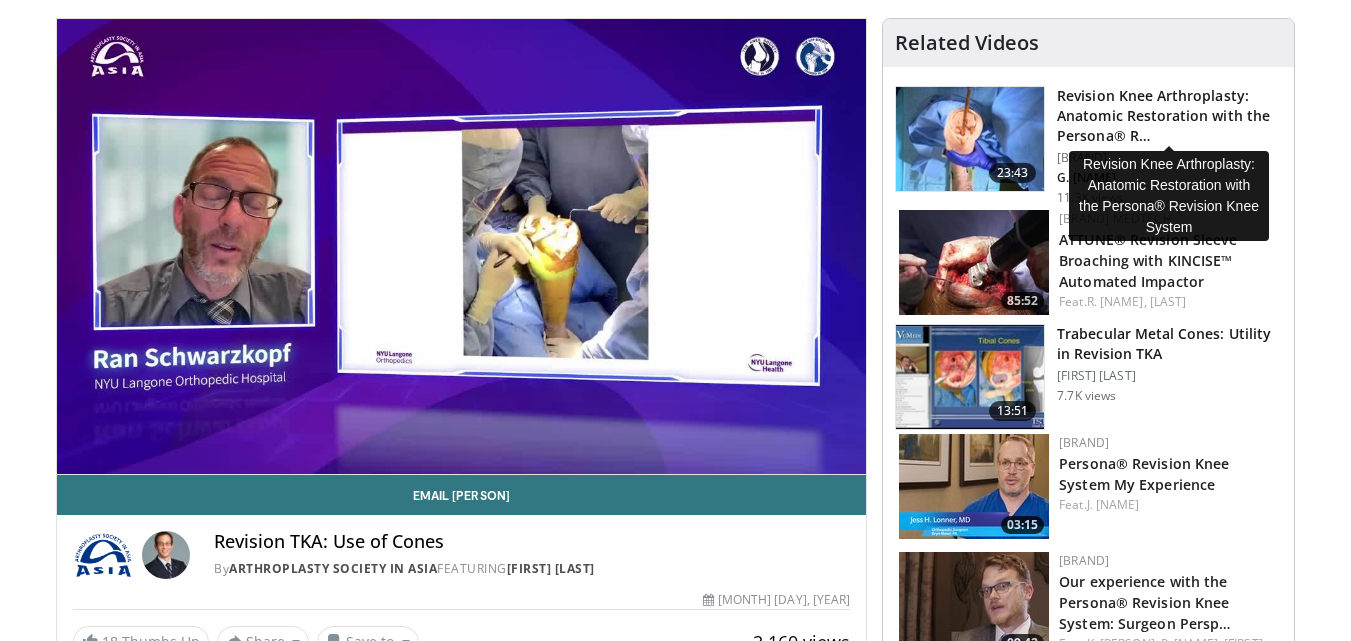 click on "Revision Knee Arthroplasty: Anatomic Restoration with the Persona® R…" at bounding box center [1169, 116] 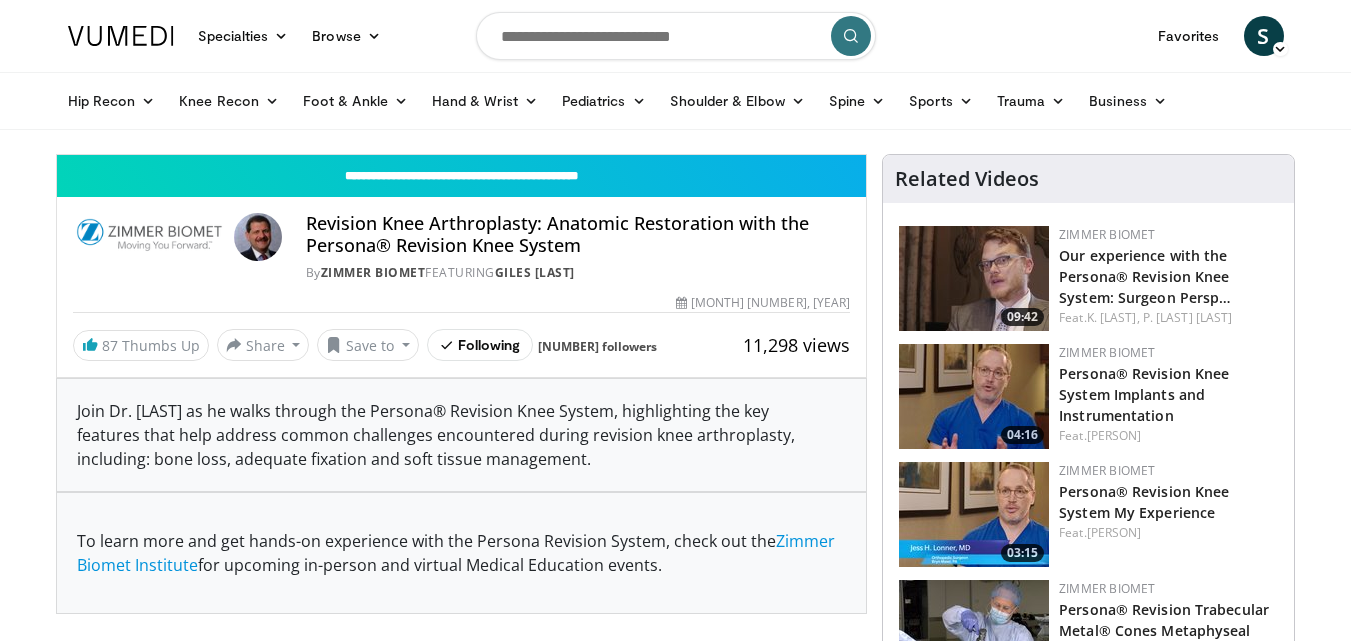 scroll, scrollTop: 0, scrollLeft: 0, axis: both 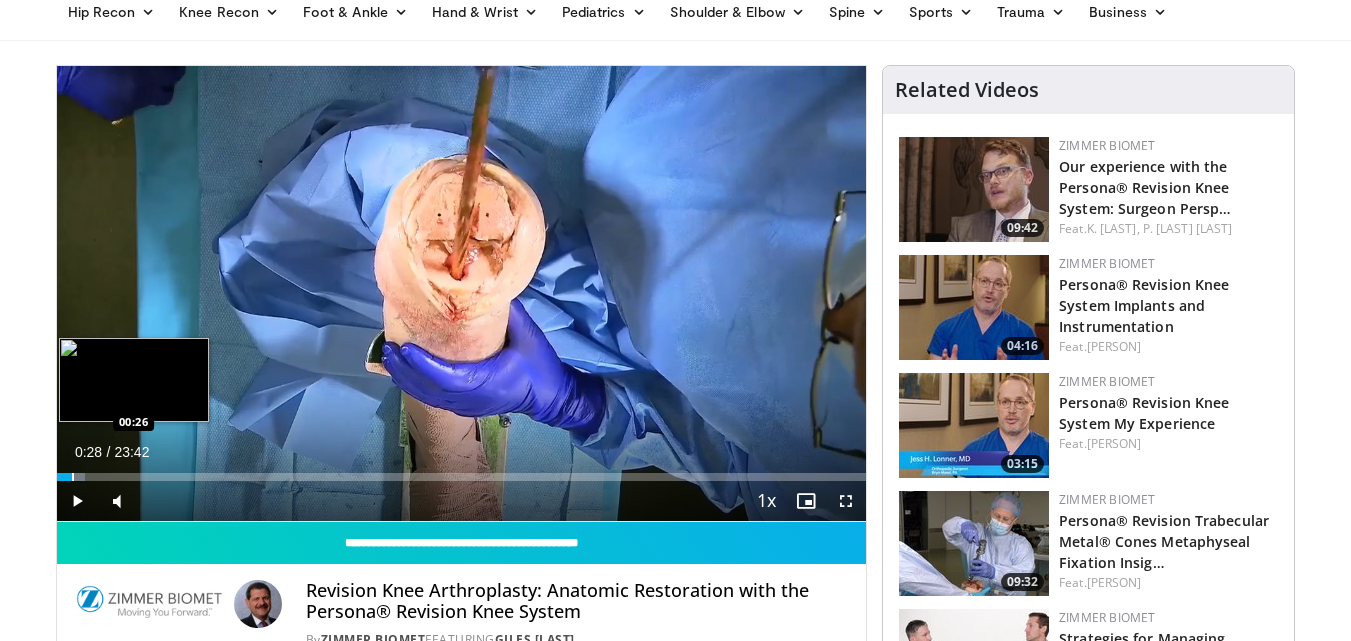click at bounding box center (73, 477) 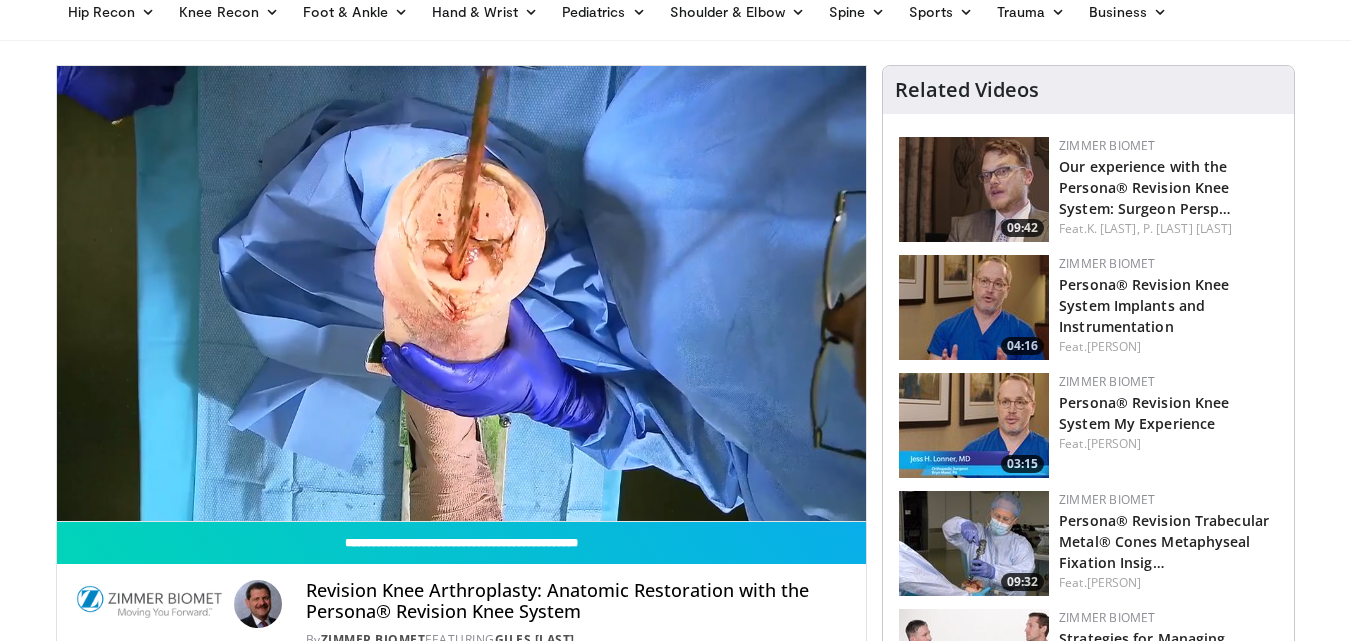 click on "10 seconds
Tap to unmute" at bounding box center (462, 293) 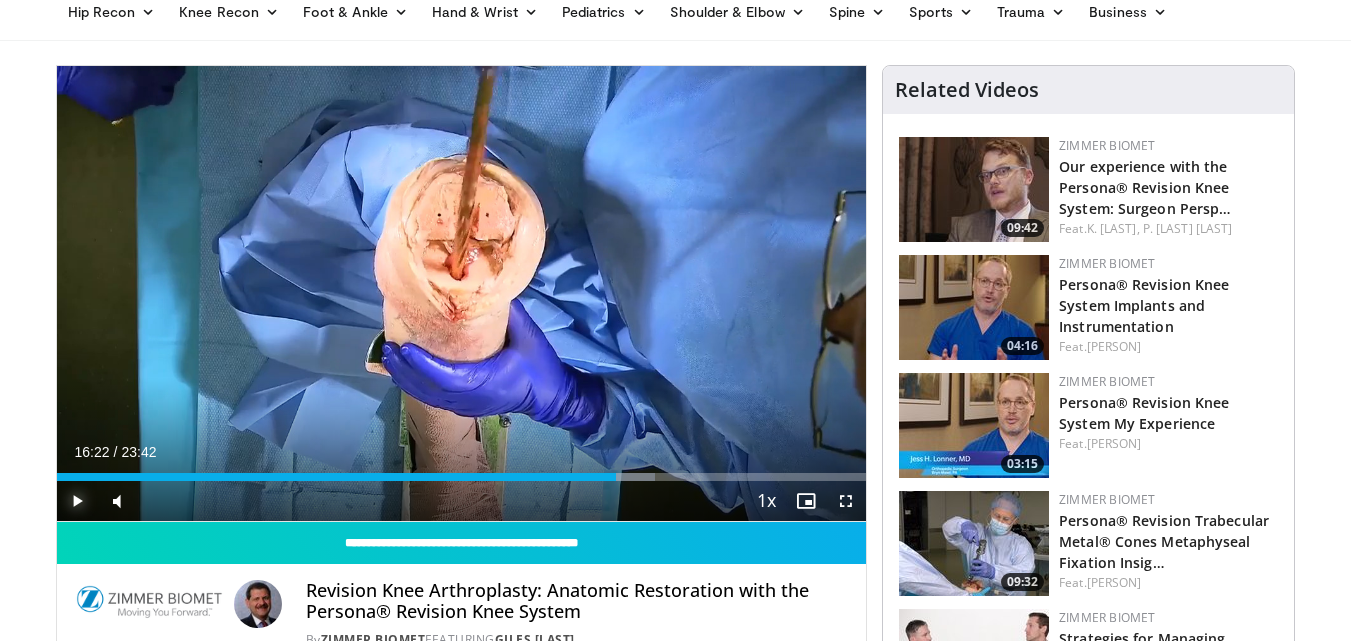 click at bounding box center [77, 501] 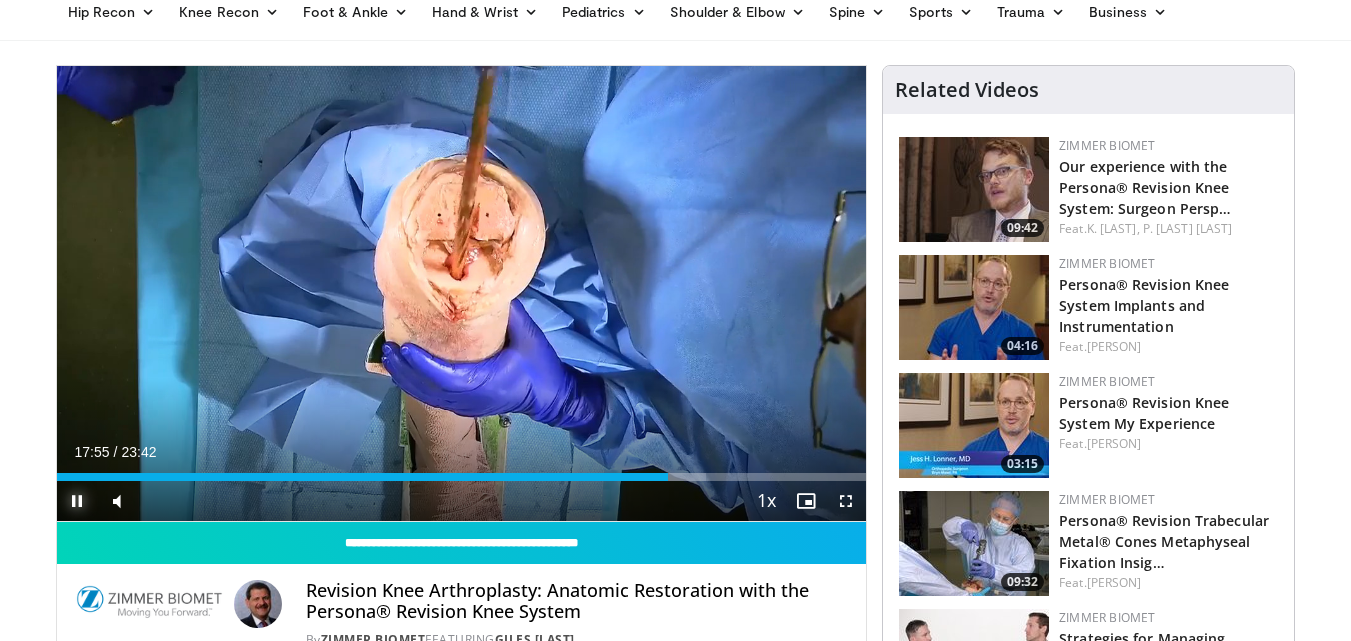 click at bounding box center [77, 501] 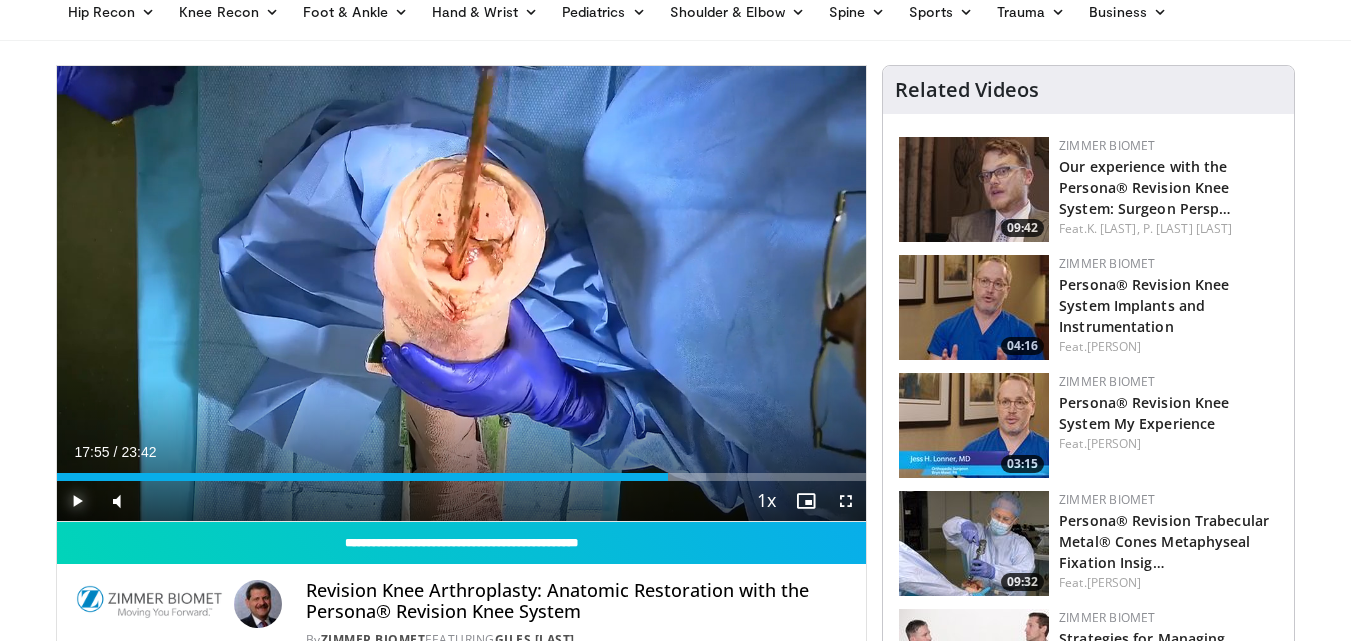 click at bounding box center [77, 501] 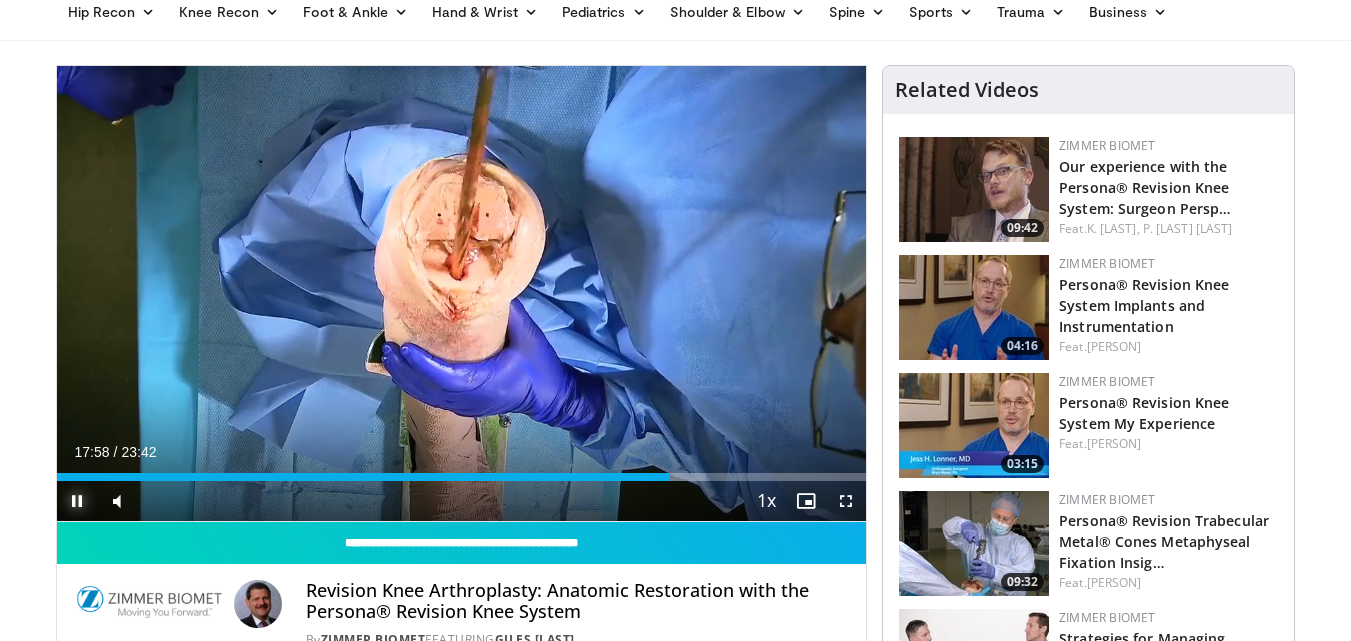 click at bounding box center (77, 501) 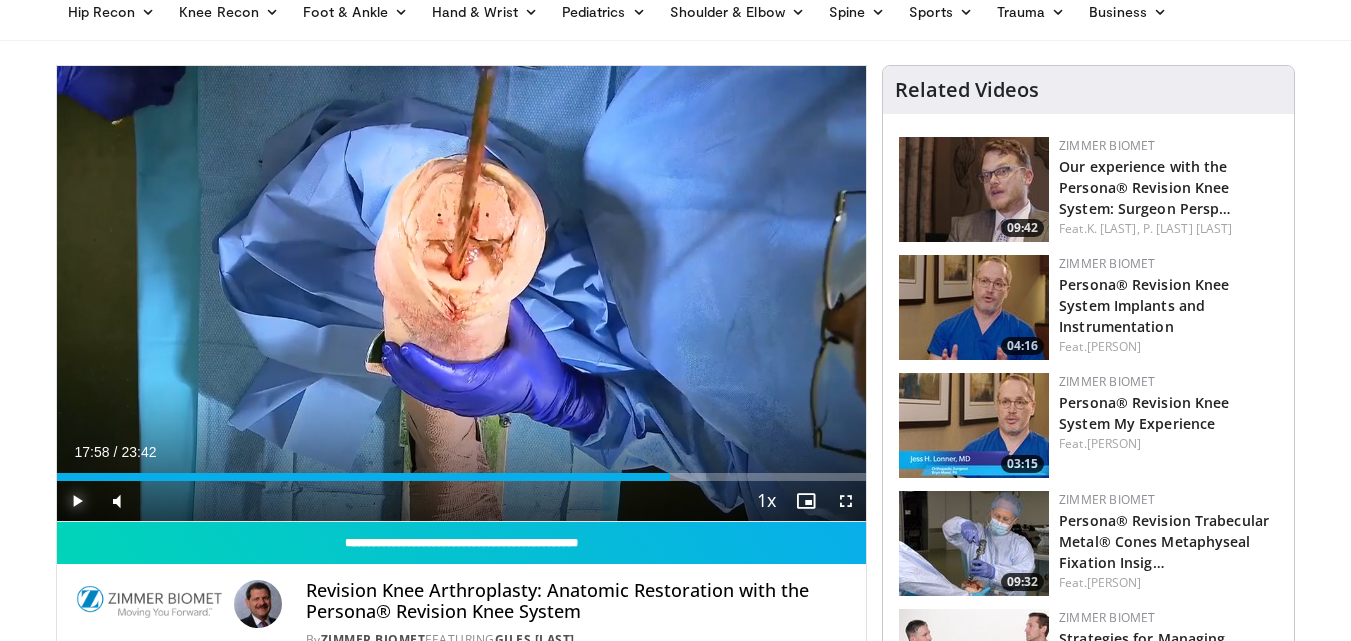 click at bounding box center (77, 501) 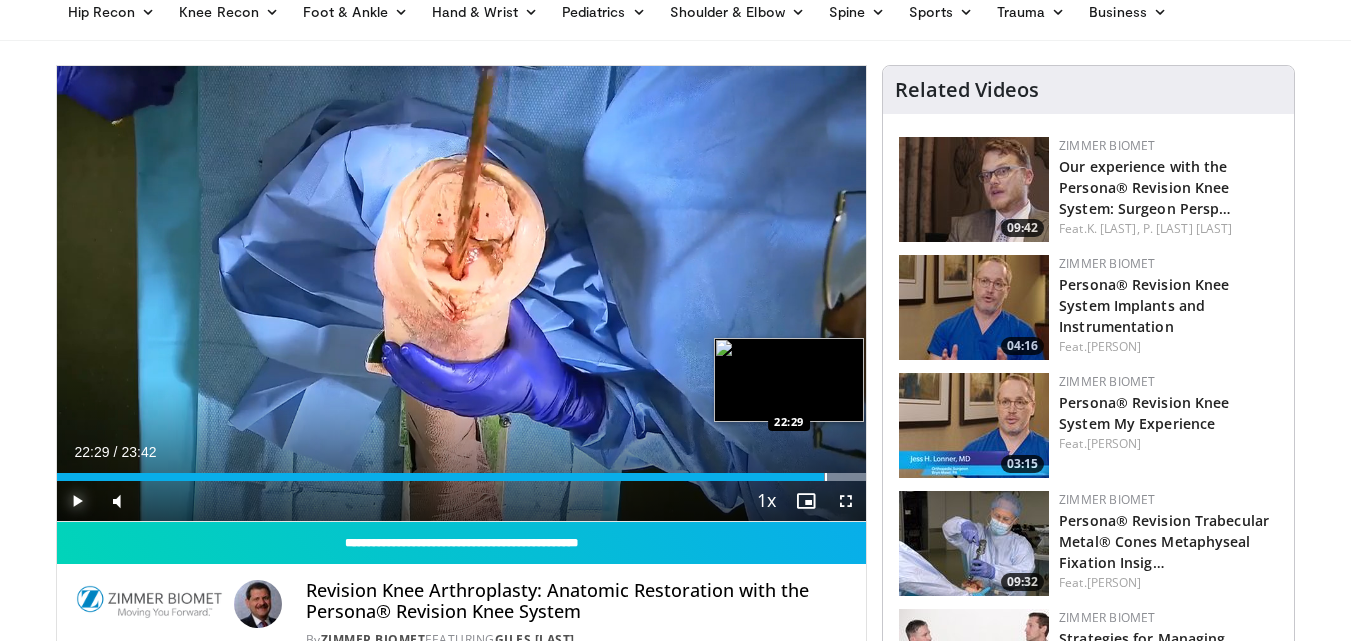 click on "Loaded :  100.00% 22:29 22:29" at bounding box center [462, 471] 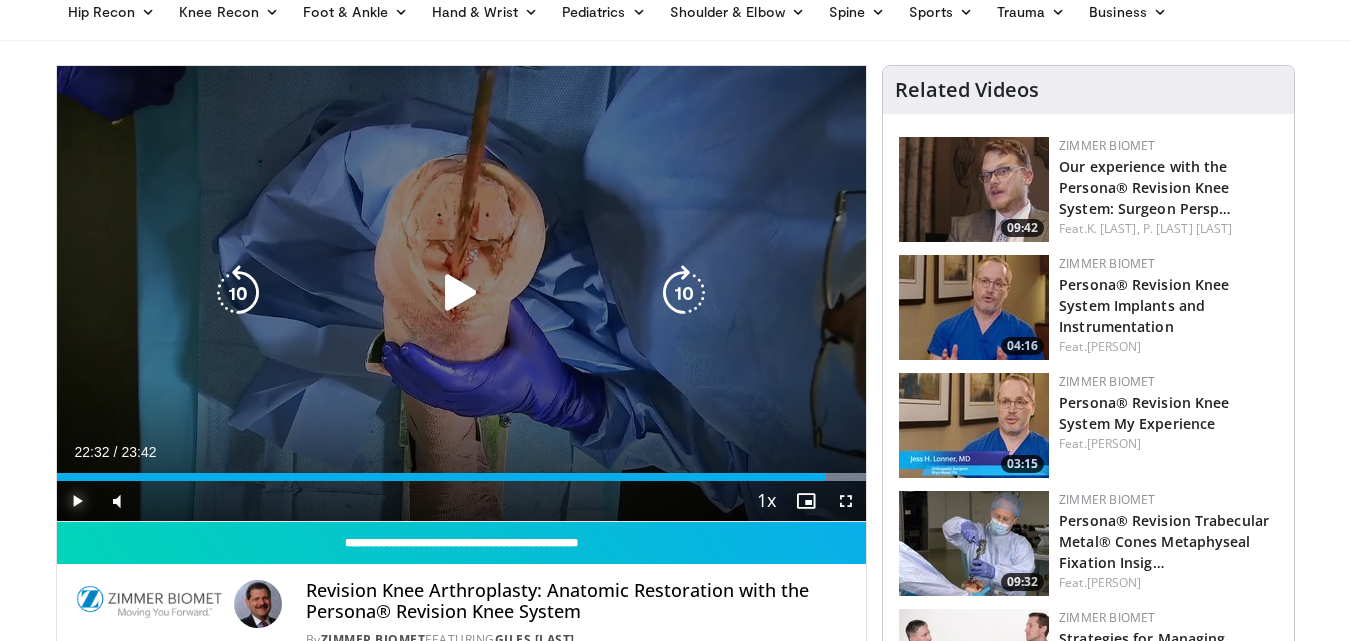 click at bounding box center [0, 0] 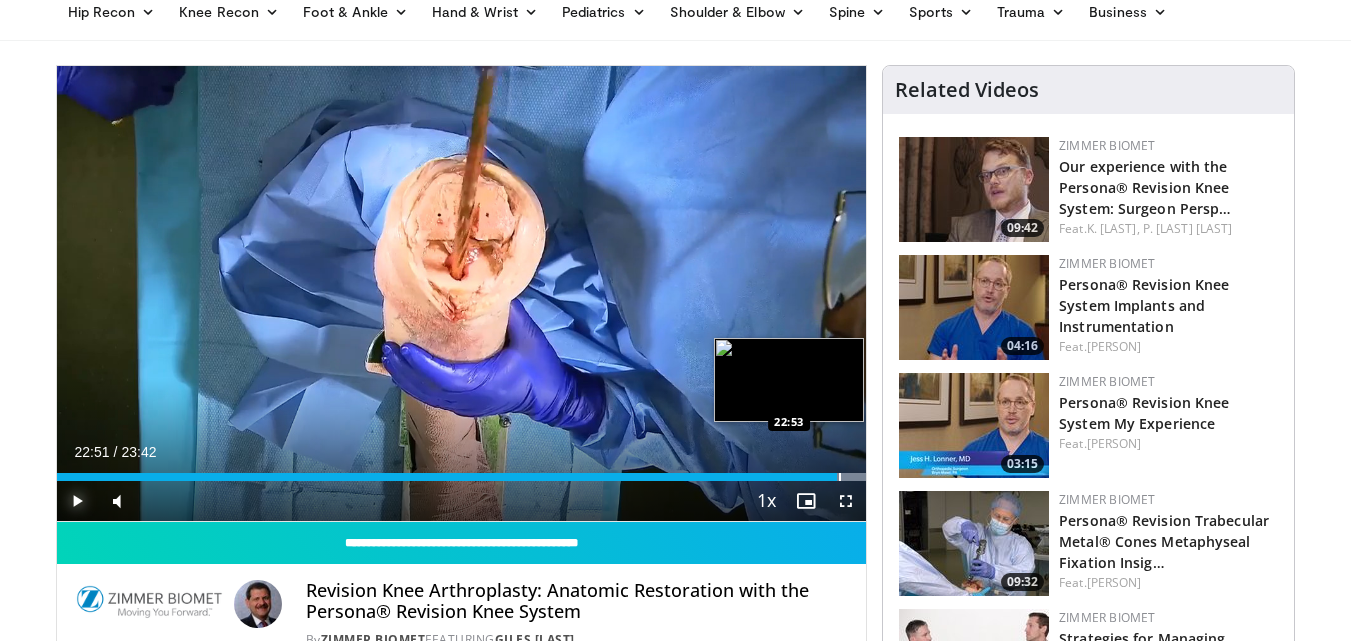 click at bounding box center (840, 477) 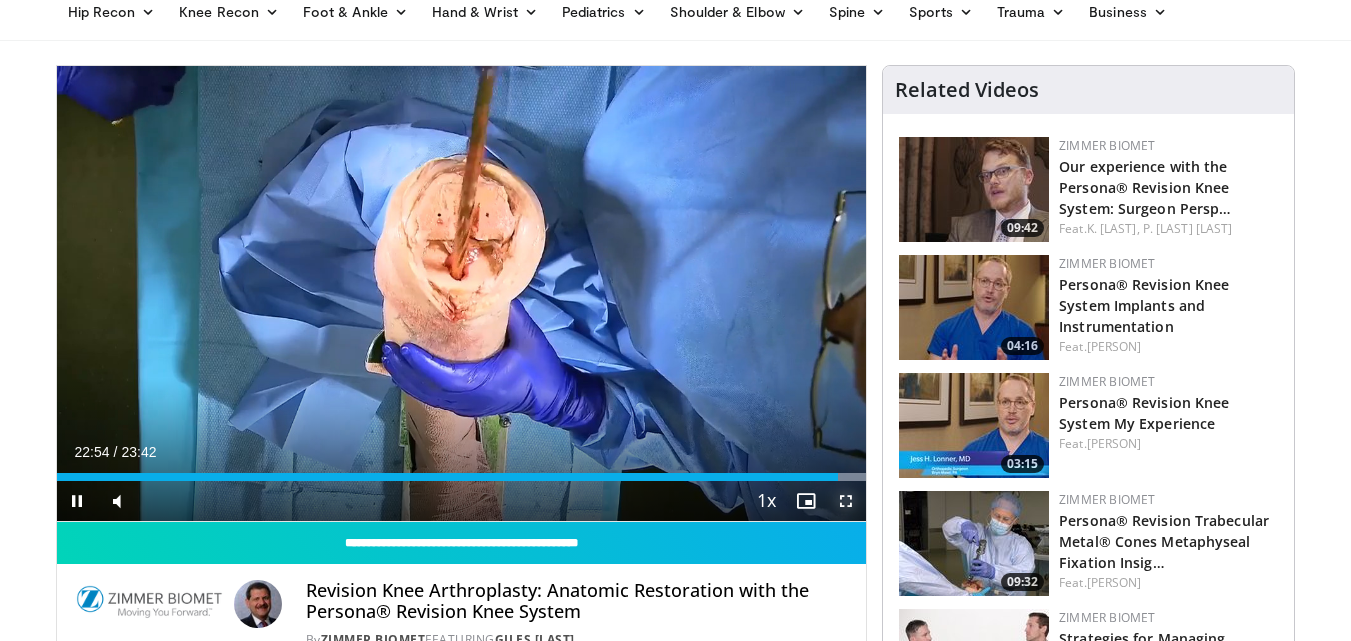 click at bounding box center (846, 501) 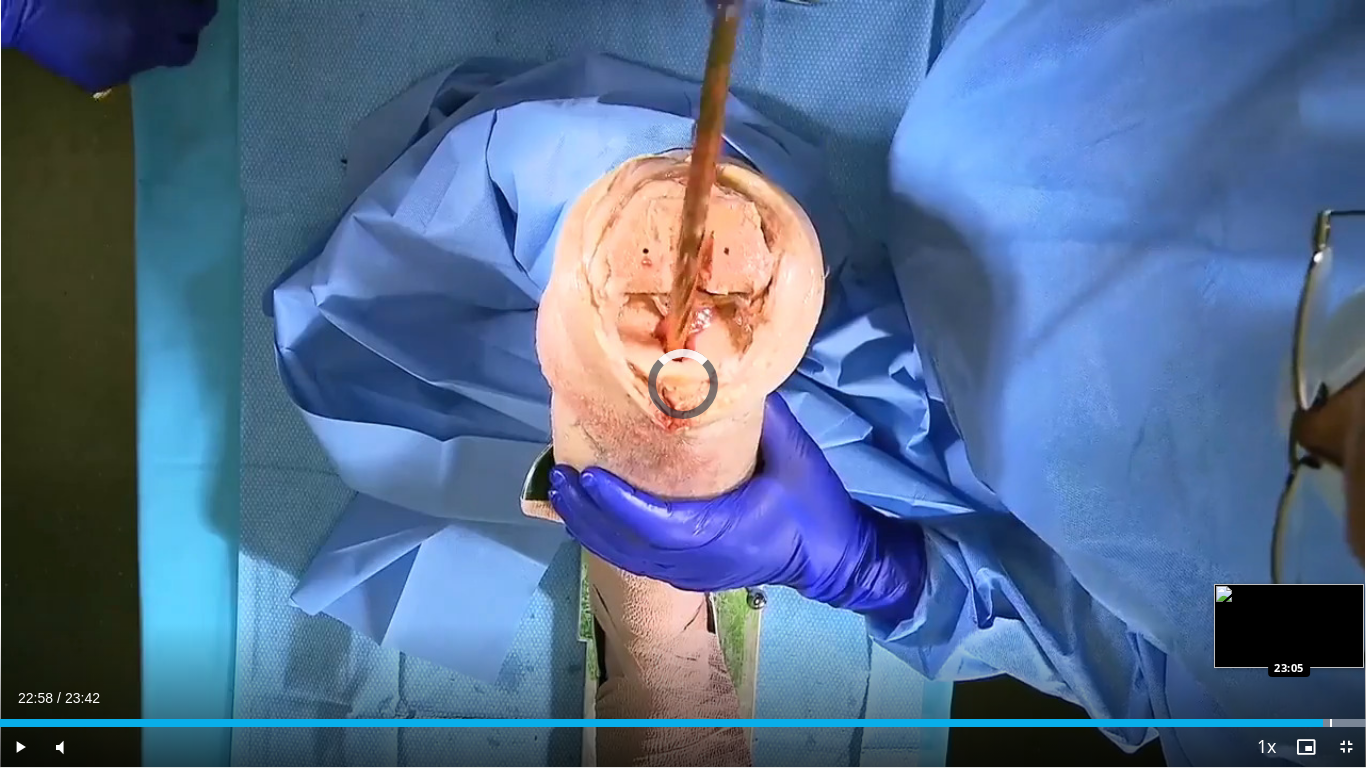 click at bounding box center [1331, 723] 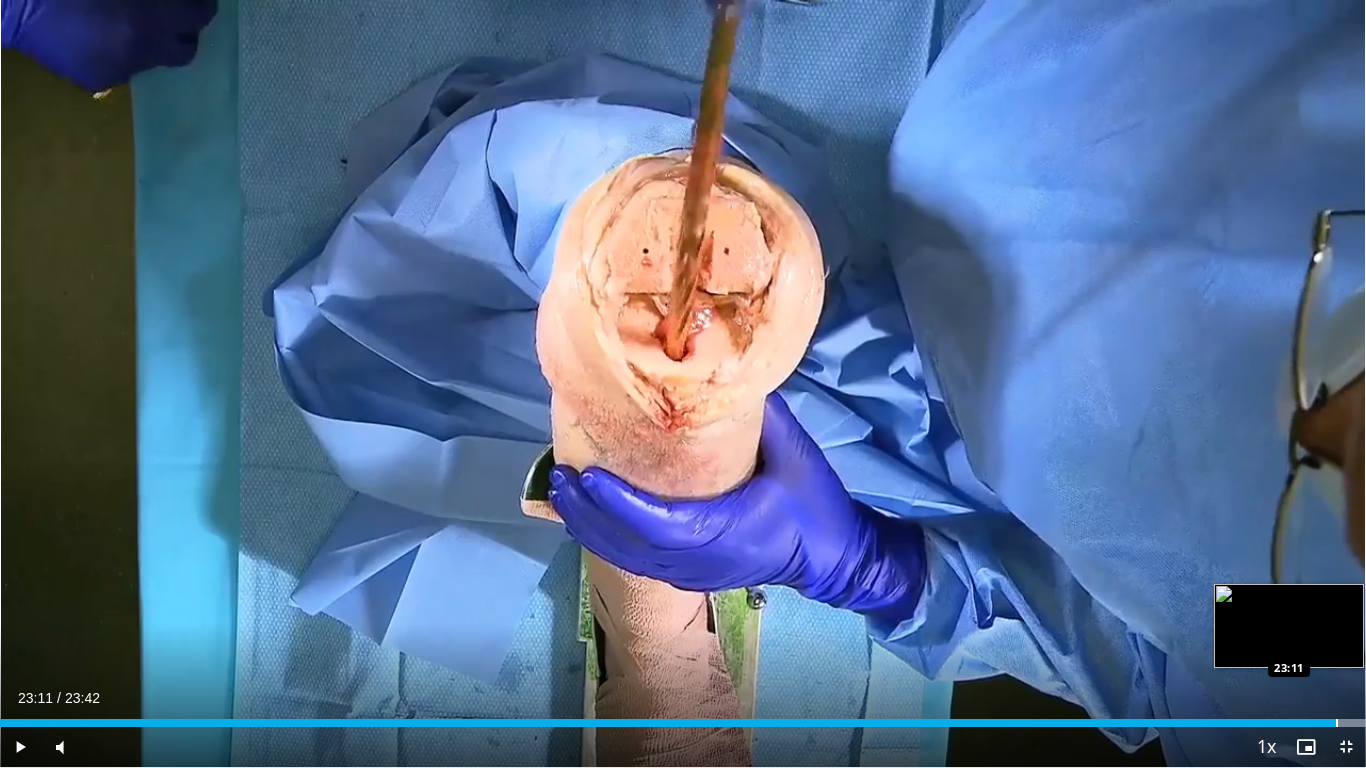 click at bounding box center [1337, 723] 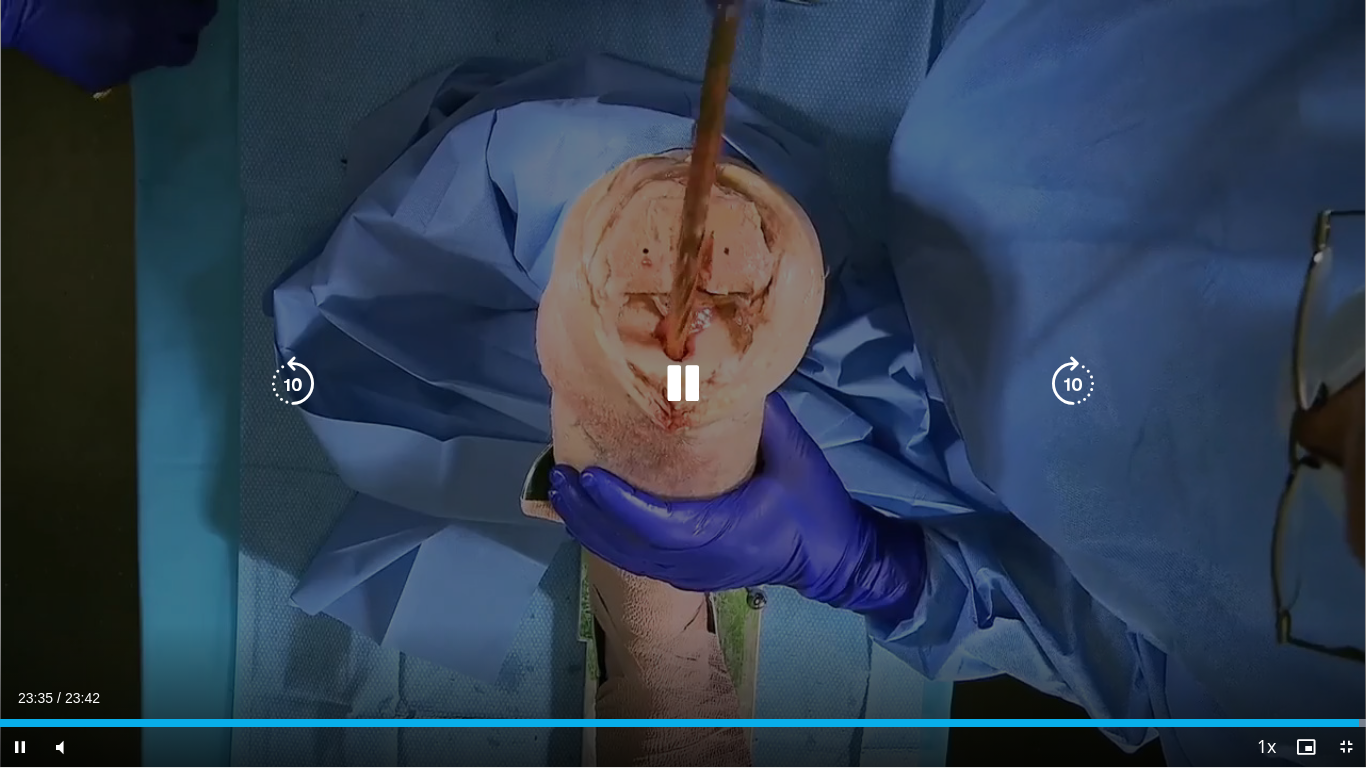 click on "[NUMBER] seconds
Tap to unmute" at bounding box center [683, 383] 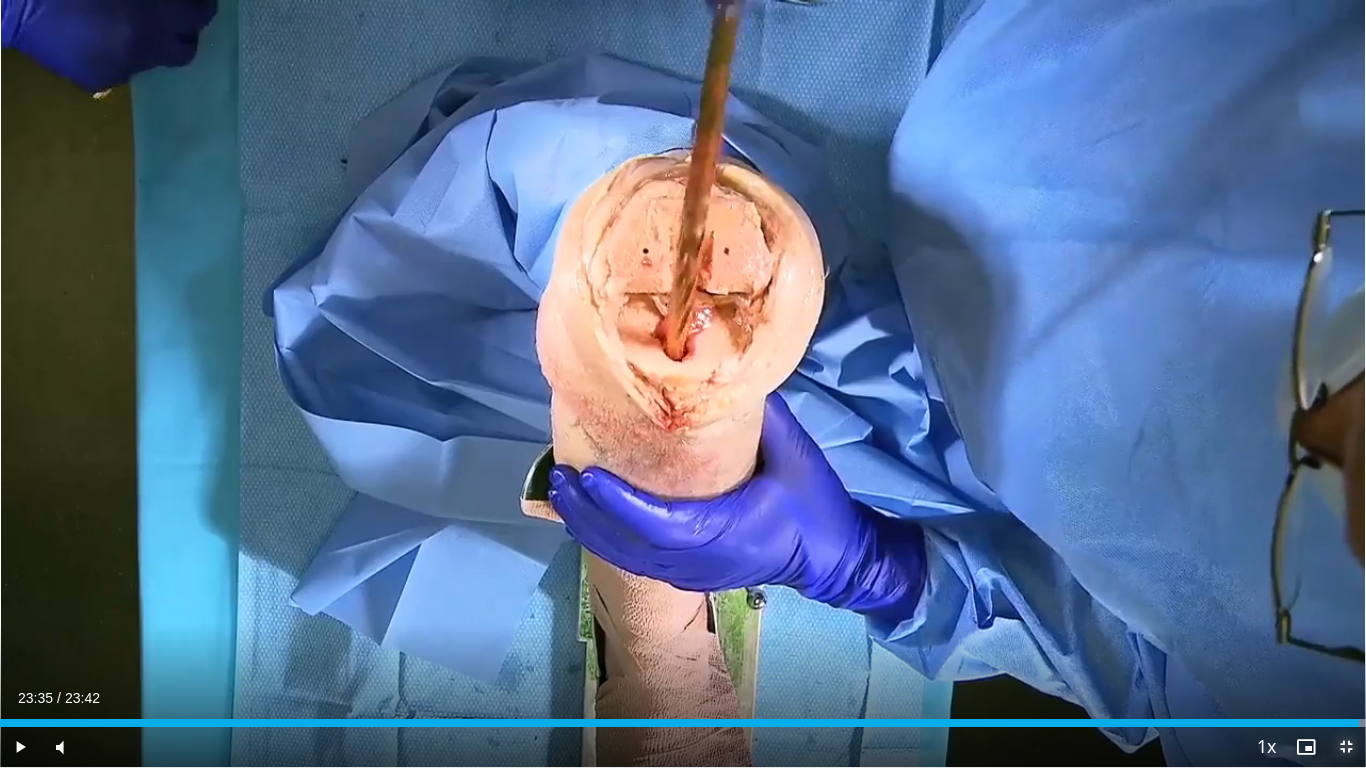 click at bounding box center (1346, 747) 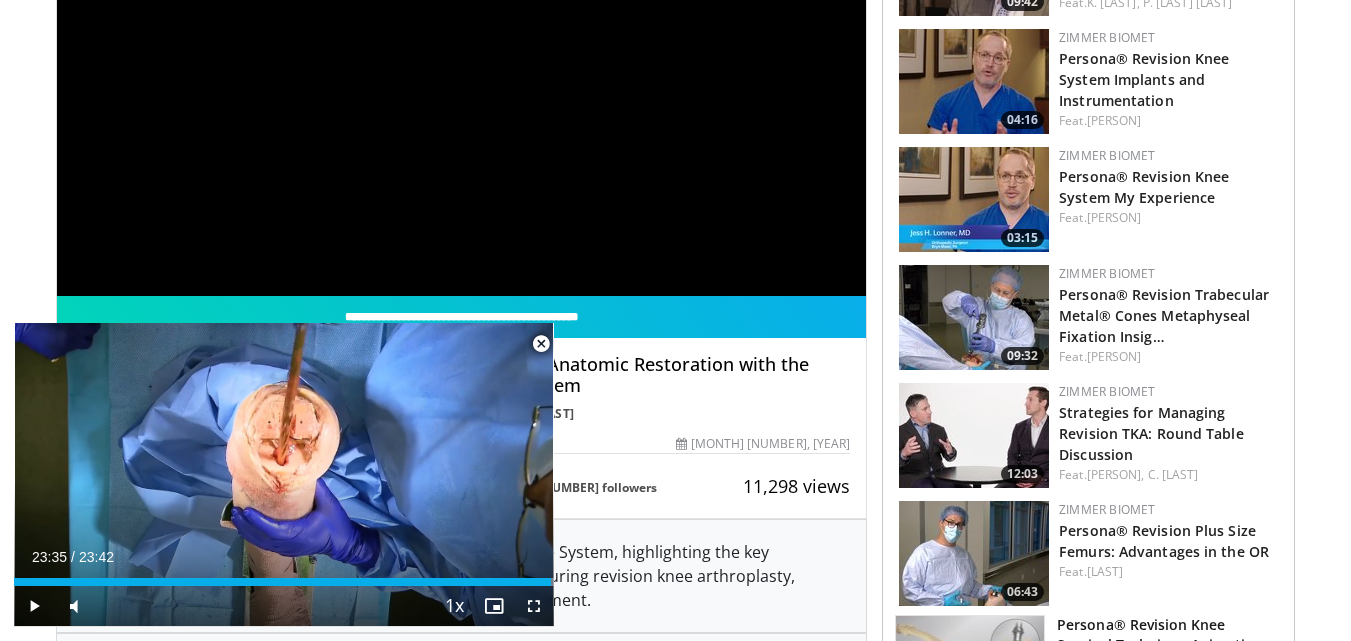 scroll, scrollTop: 320, scrollLeft: 0, axis: vertical 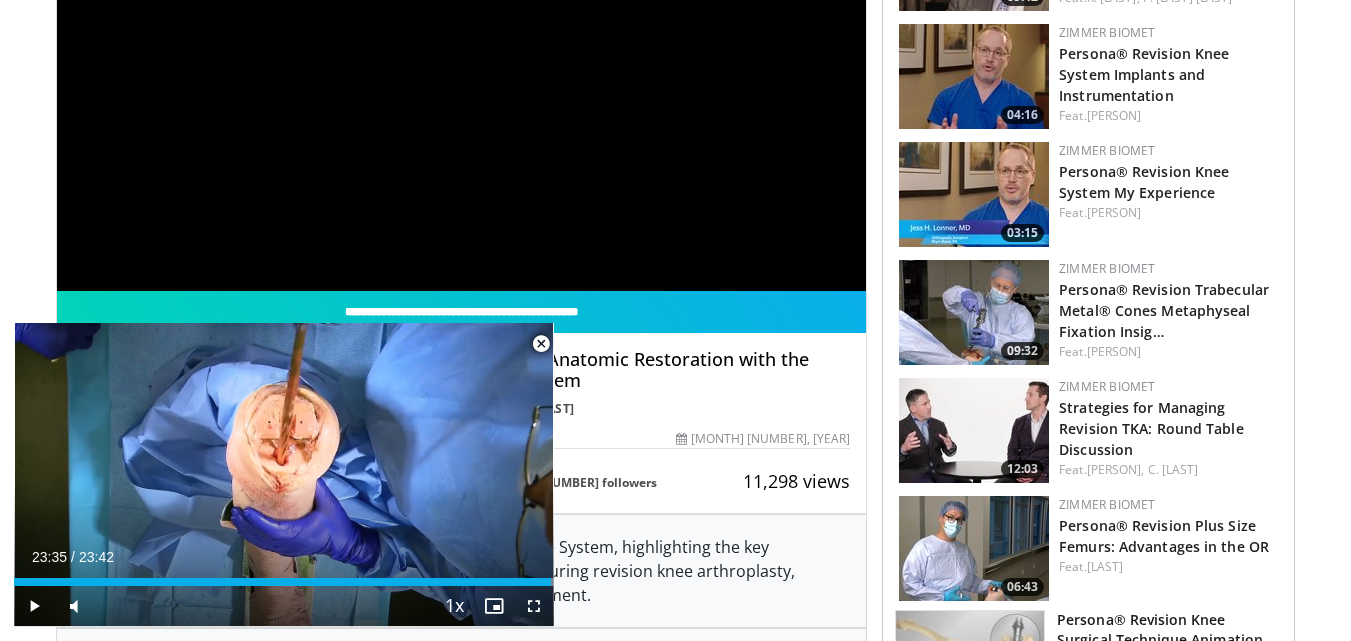 click at bounding box center (541, 344) 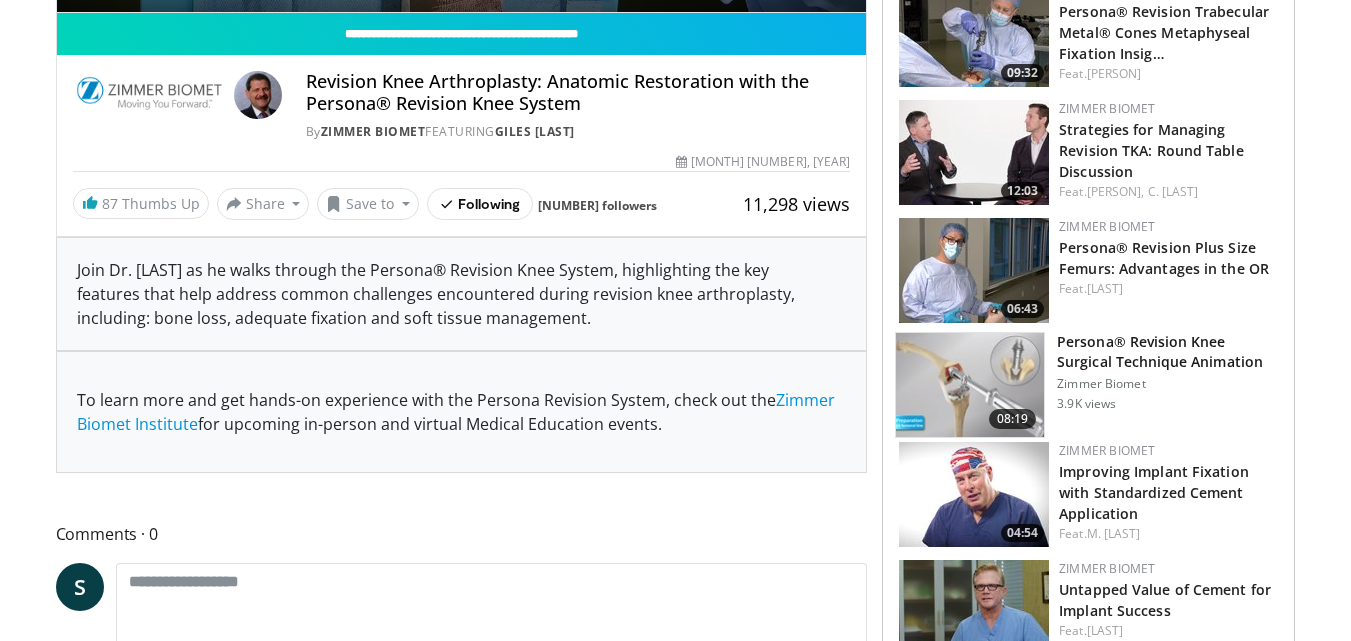 scroll, scrollTop: 602, scrollLeft: 0, axis: vertical 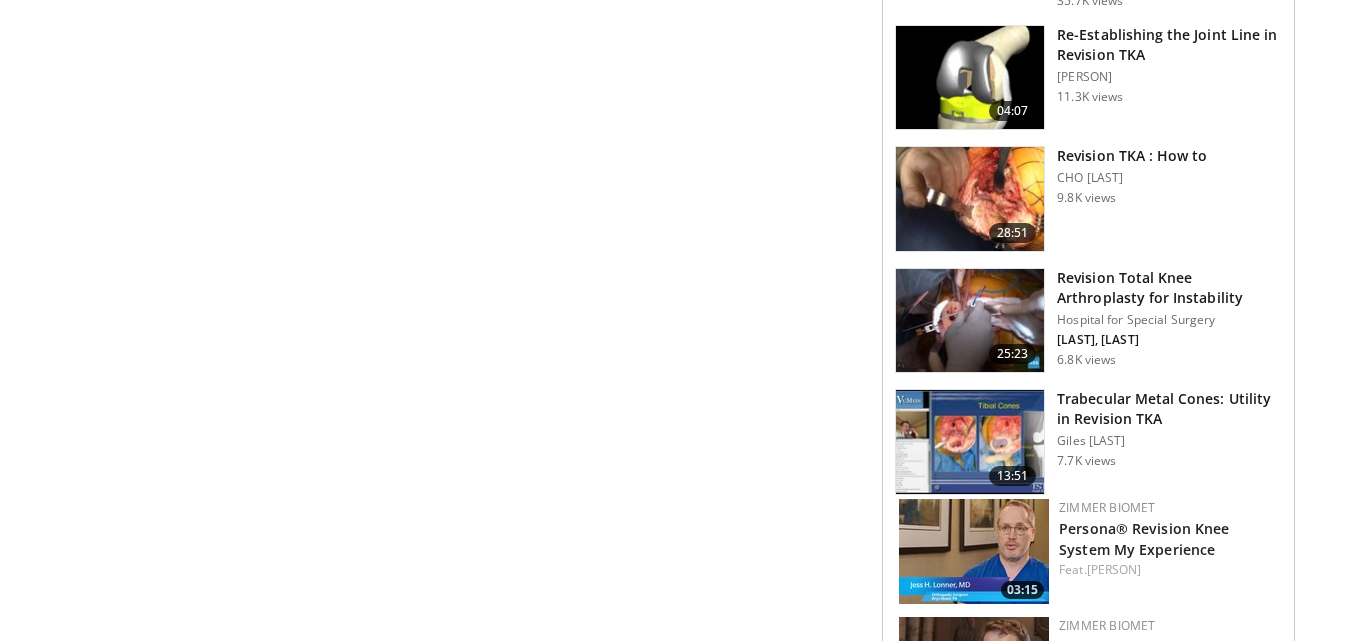 click on "Revision Total Knee Arthroplasty for Instability" at bounding box center [1169, 288] 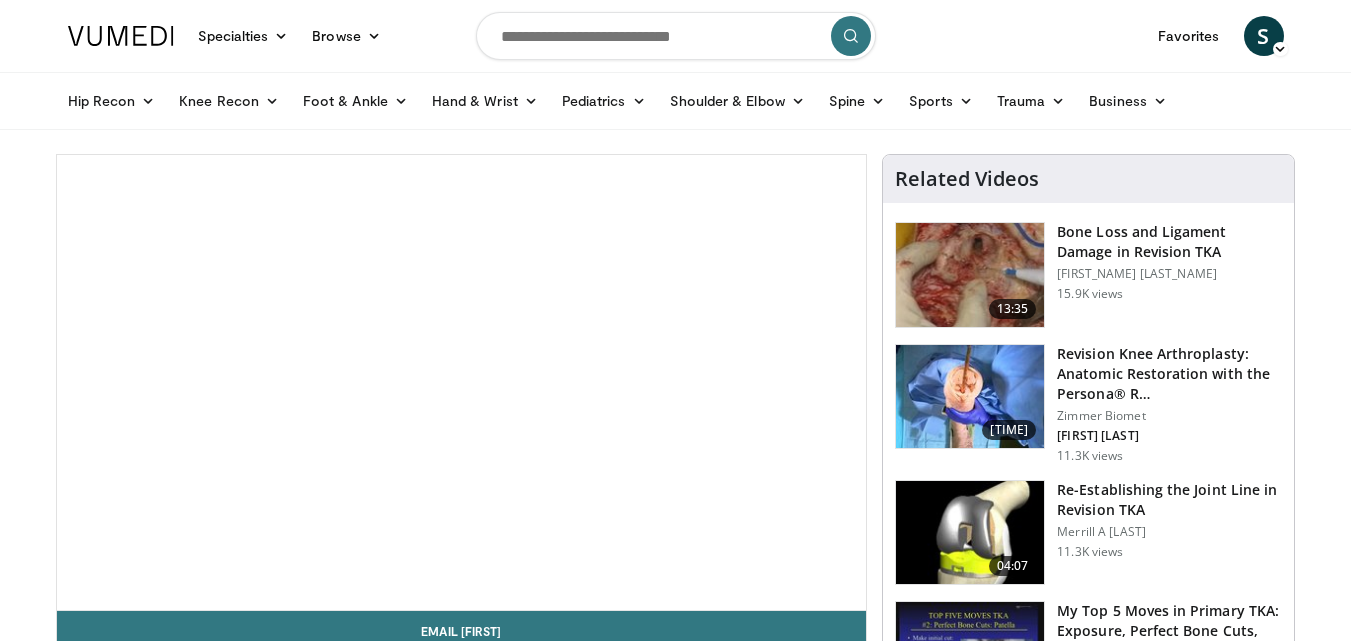scroll, scrollTop: 0, scrollLeft: 0, axis: both 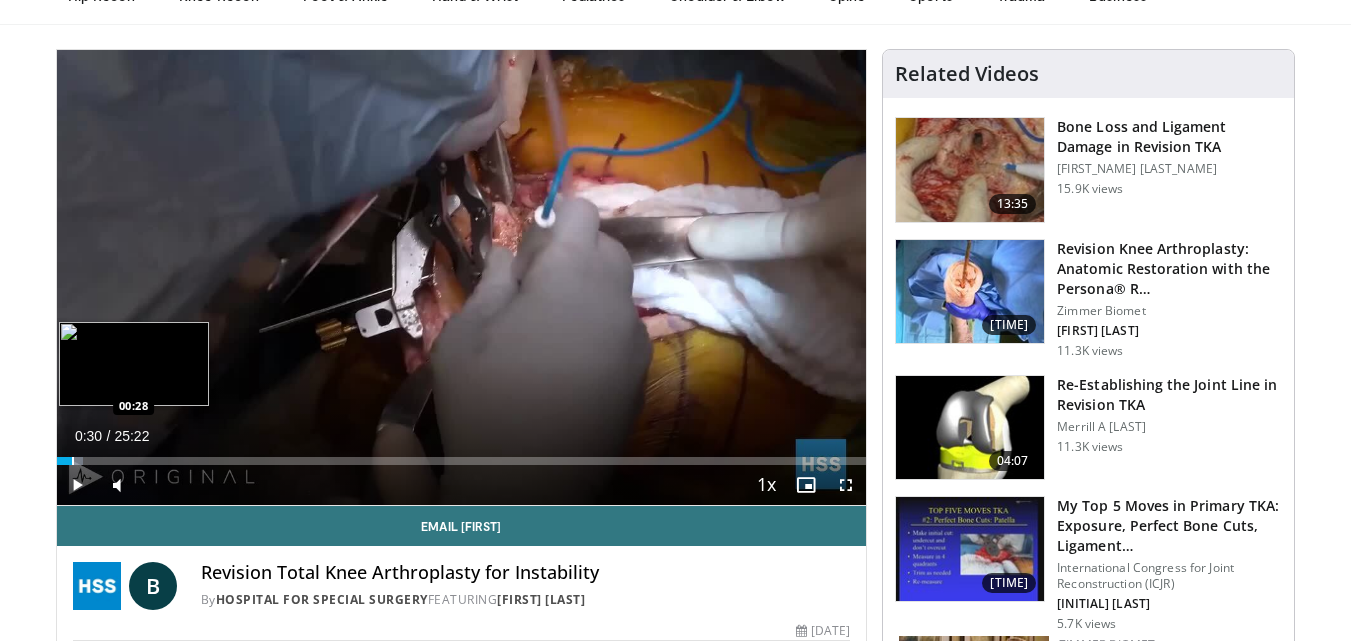 click at bounding box center (73, 461) 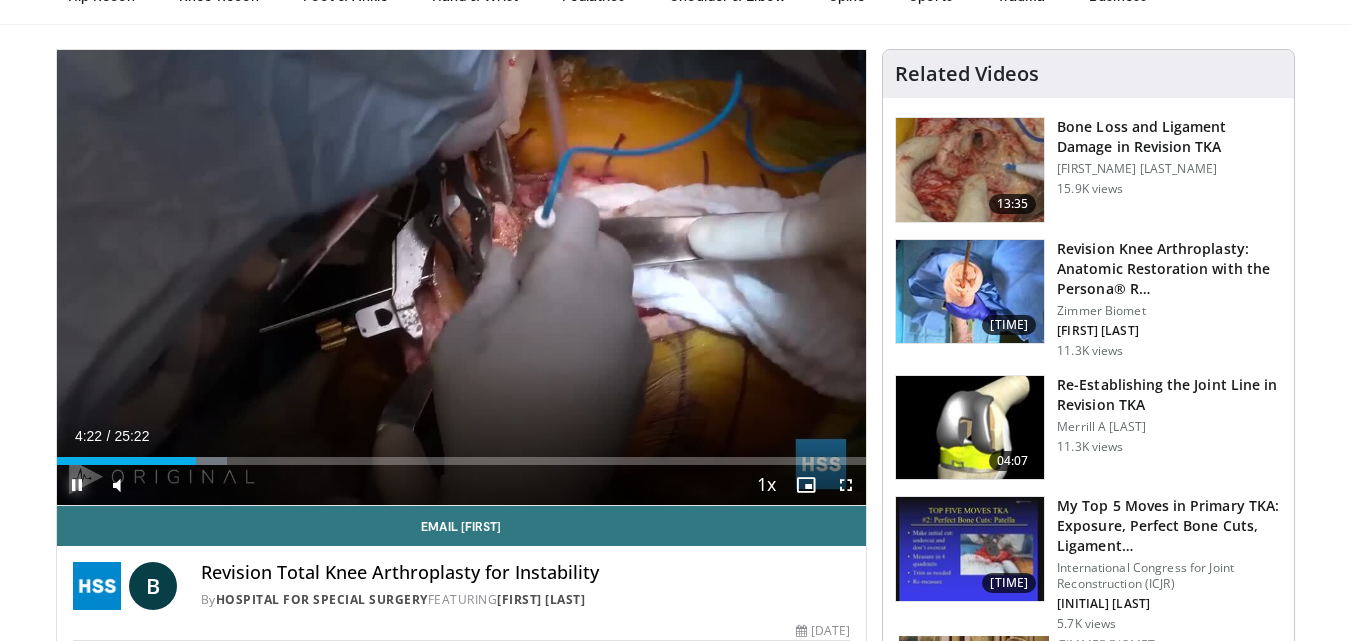 click at bounding box center (77, 485) 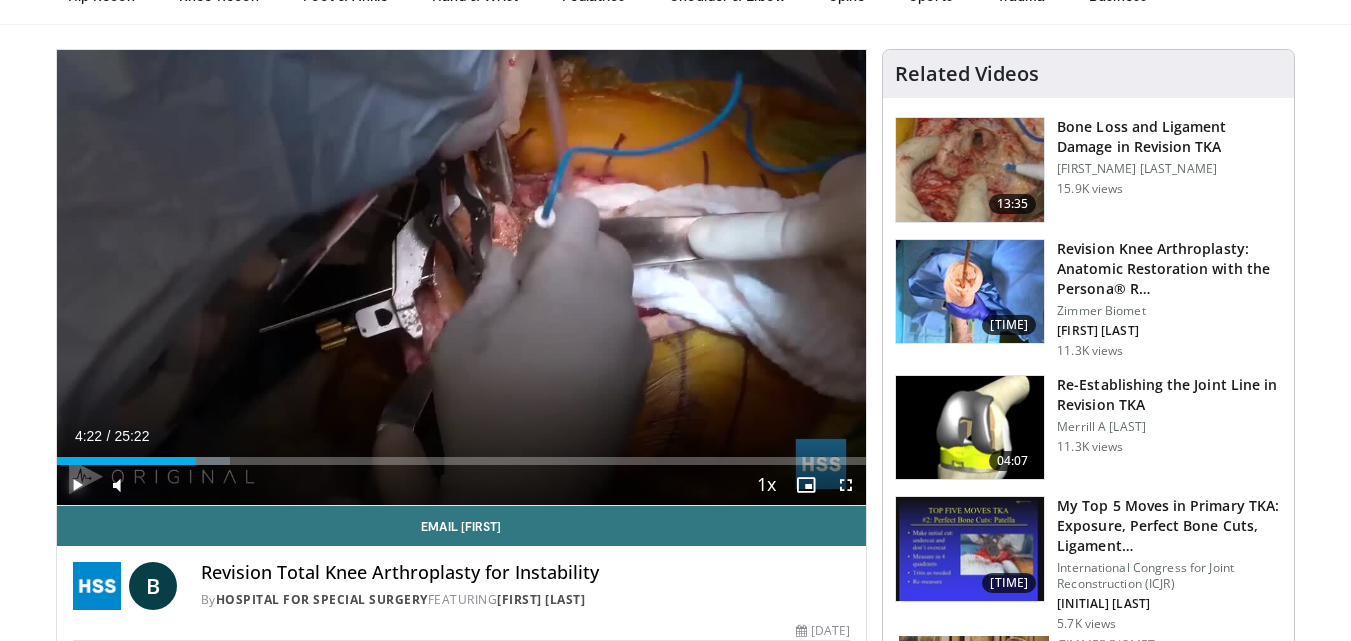 click at bounding box center [77, 485] 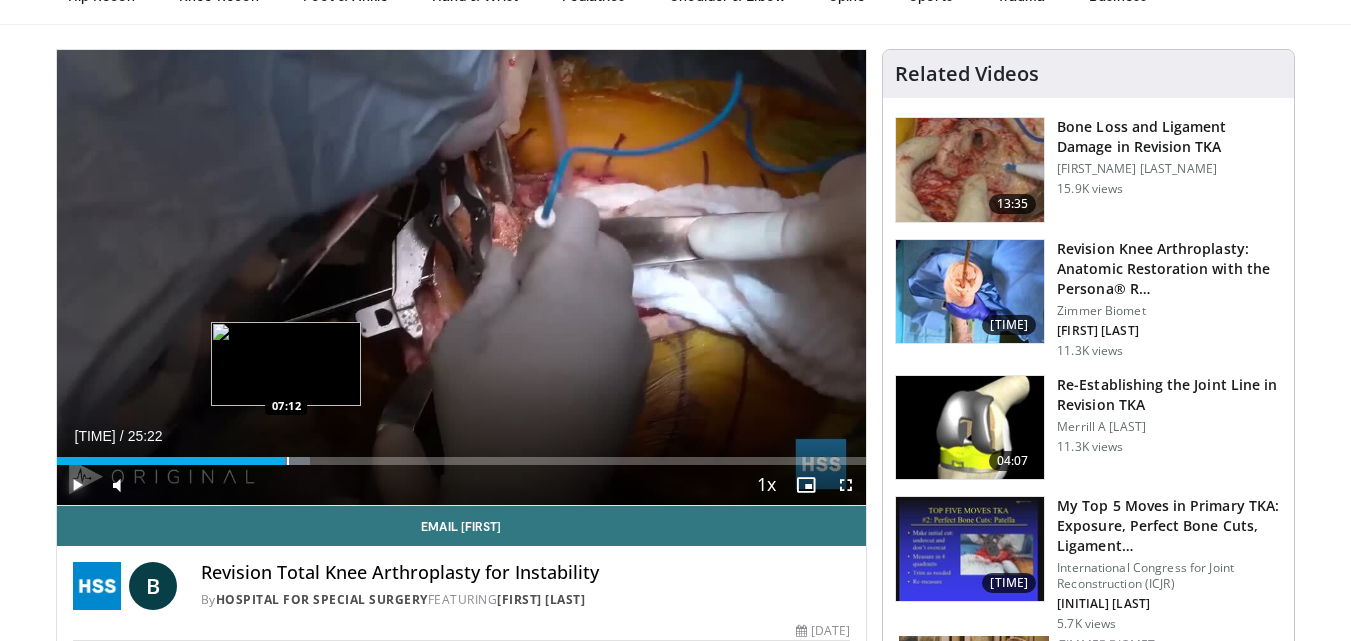 click on "Loaded :  31.27% 06:53 07:12" at bounding box center (462, 461) 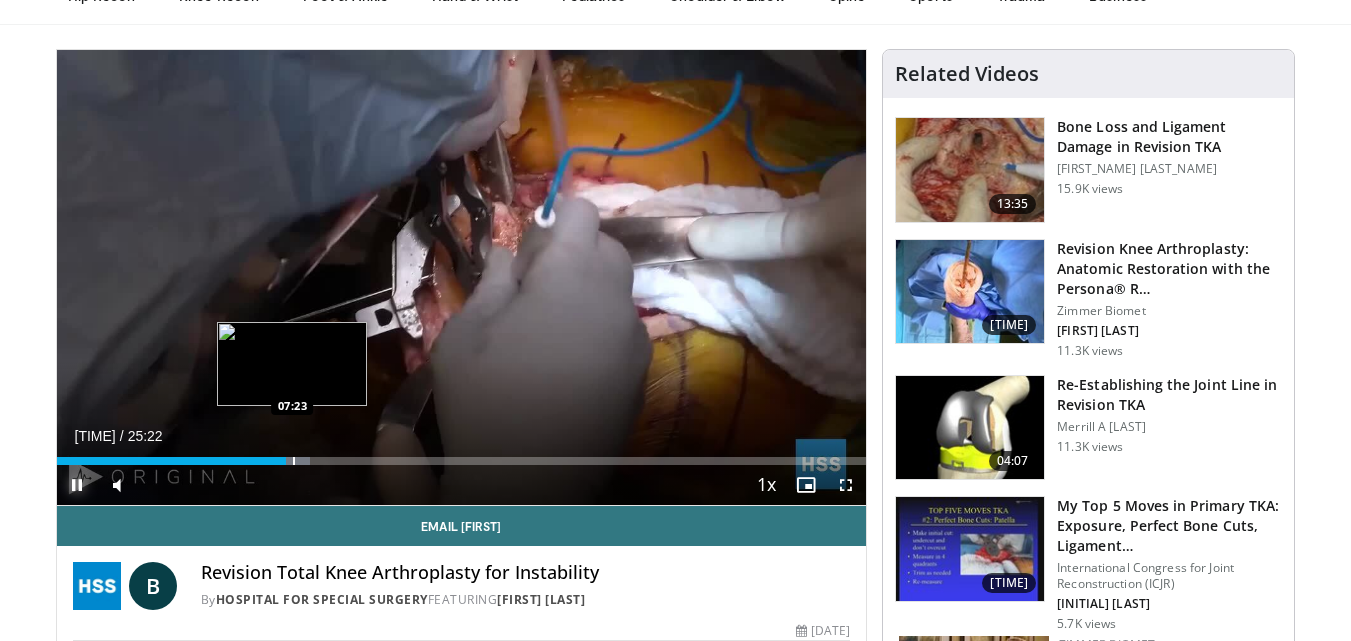 click at bounding box center [294, 461] 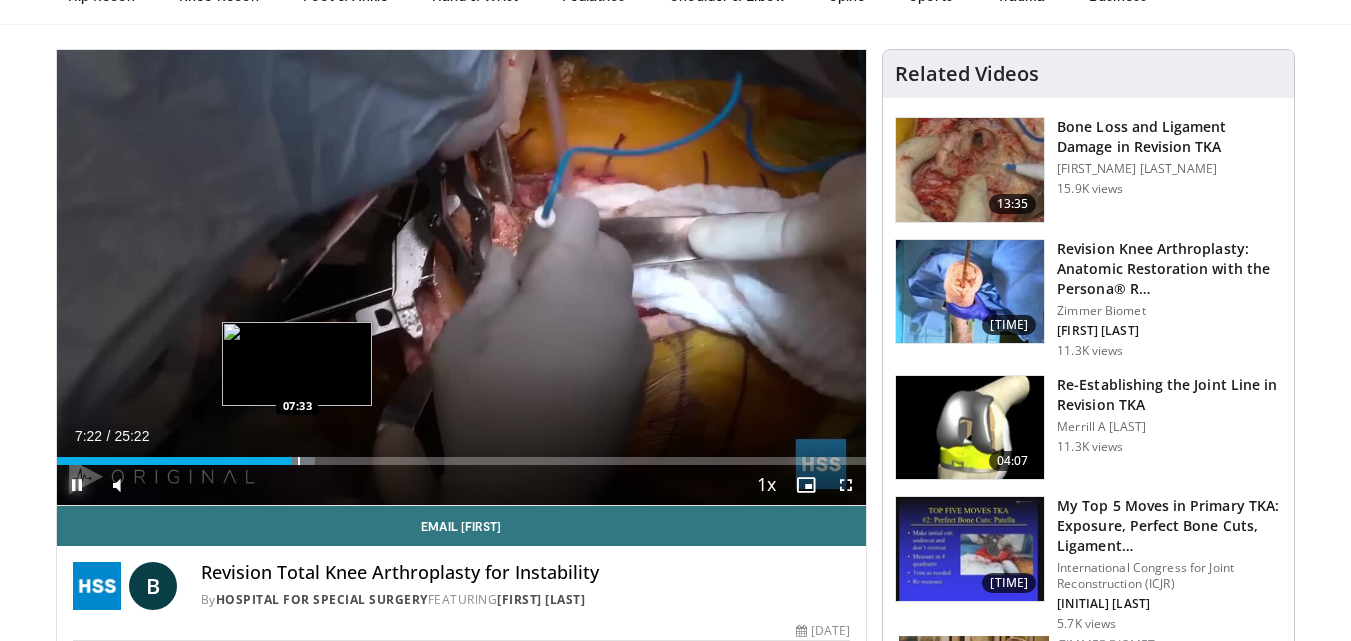 click at bounding box center (299, 461) 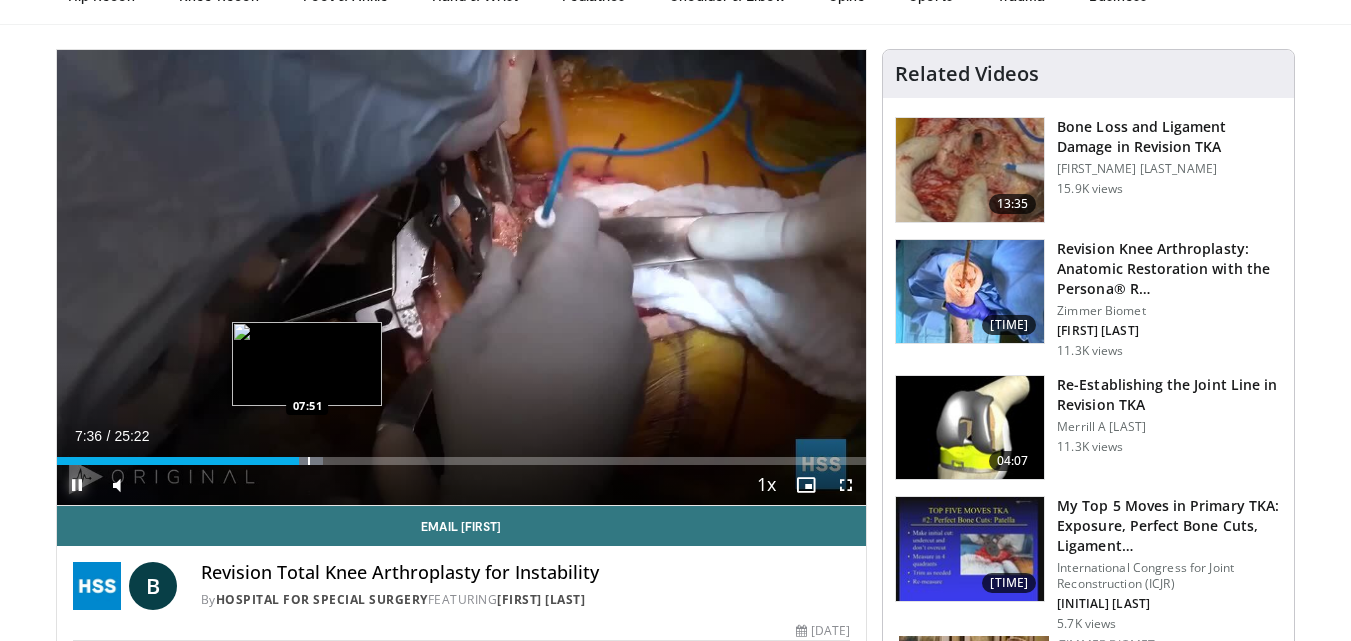 click at bounding box center (309, 461) 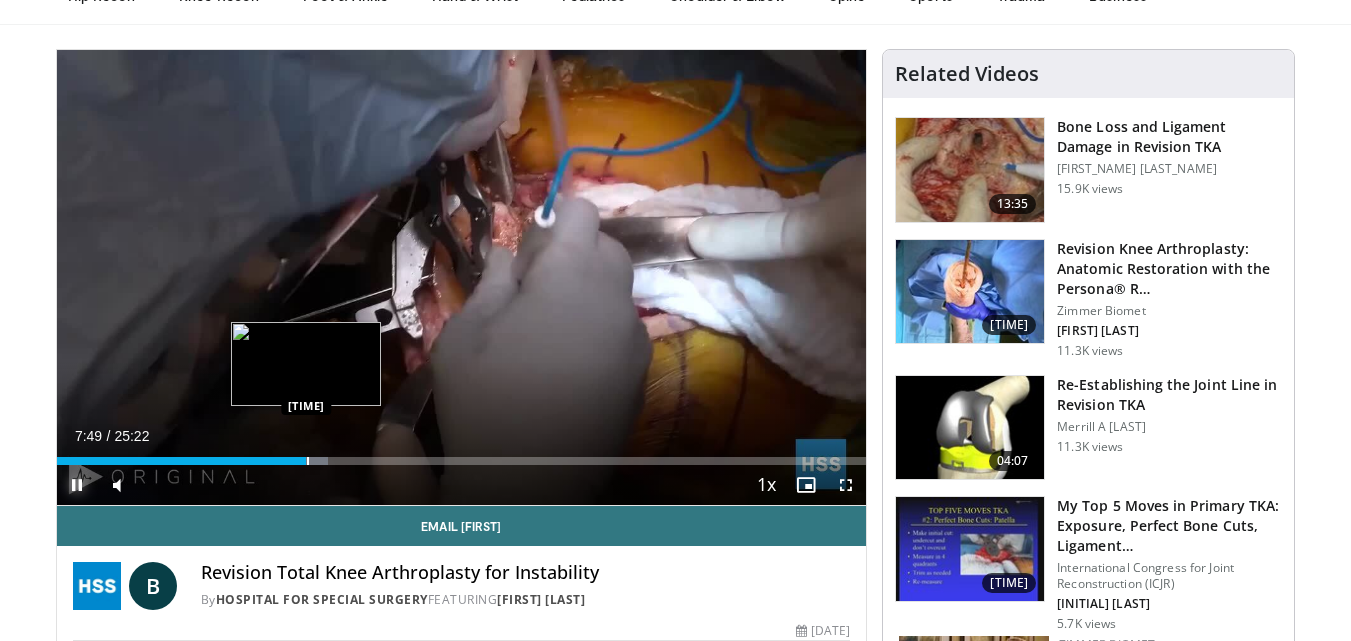 click at bounding box center (308, 461) 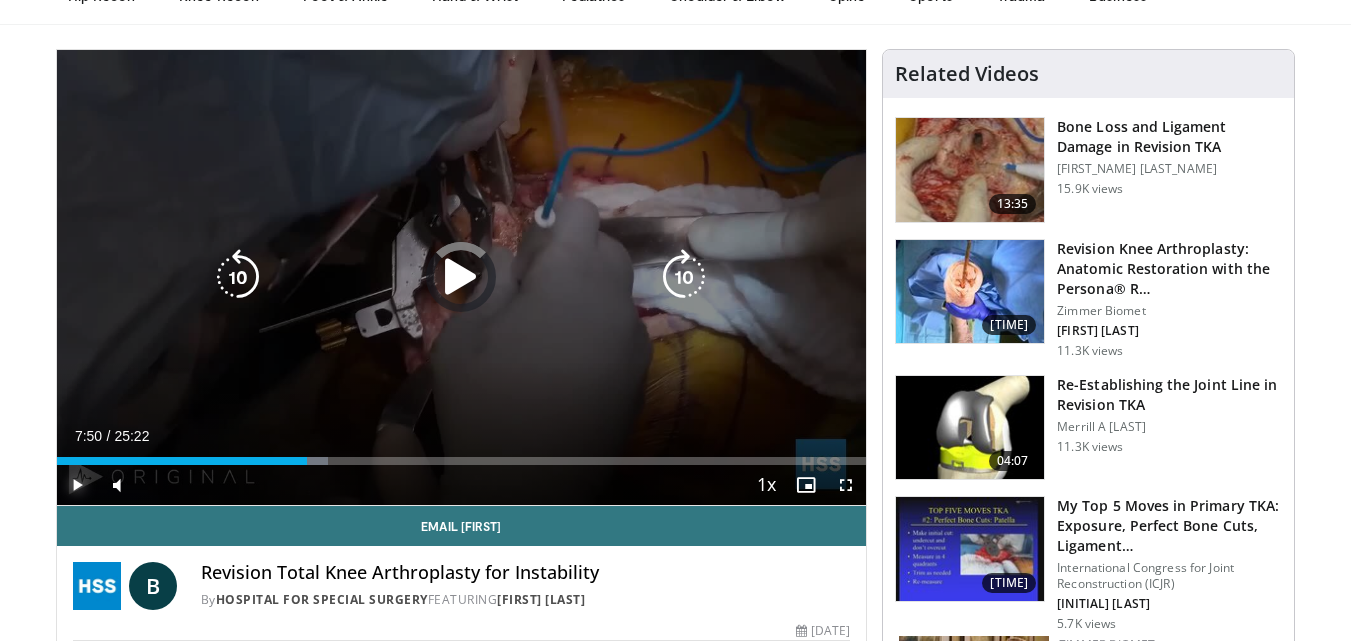 click at bounding box center [309, 461] 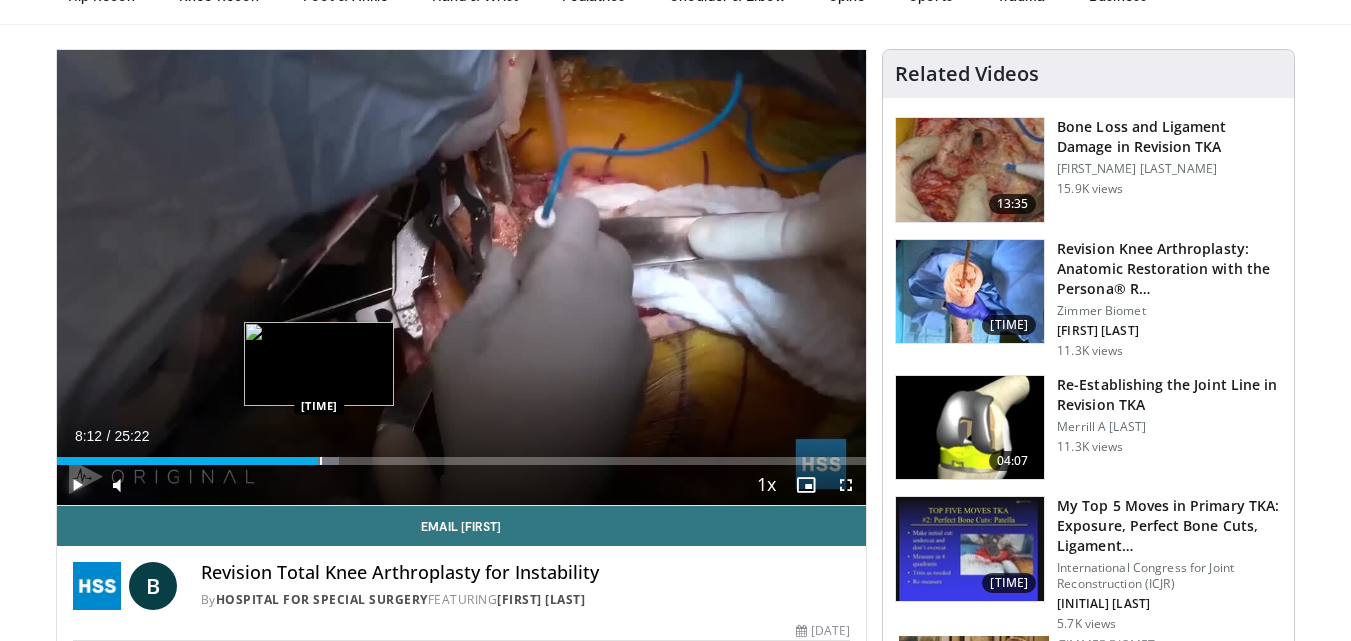 click at bounding box center [321, 461] 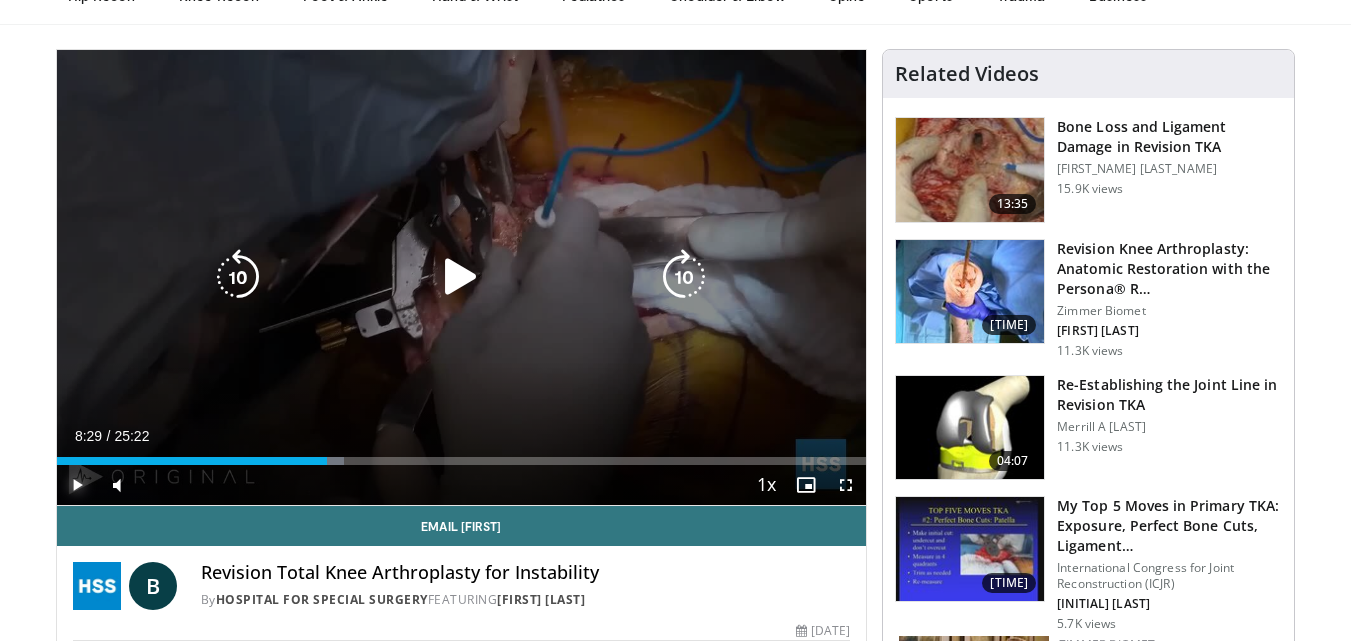 click at bounding box center [0, 0] 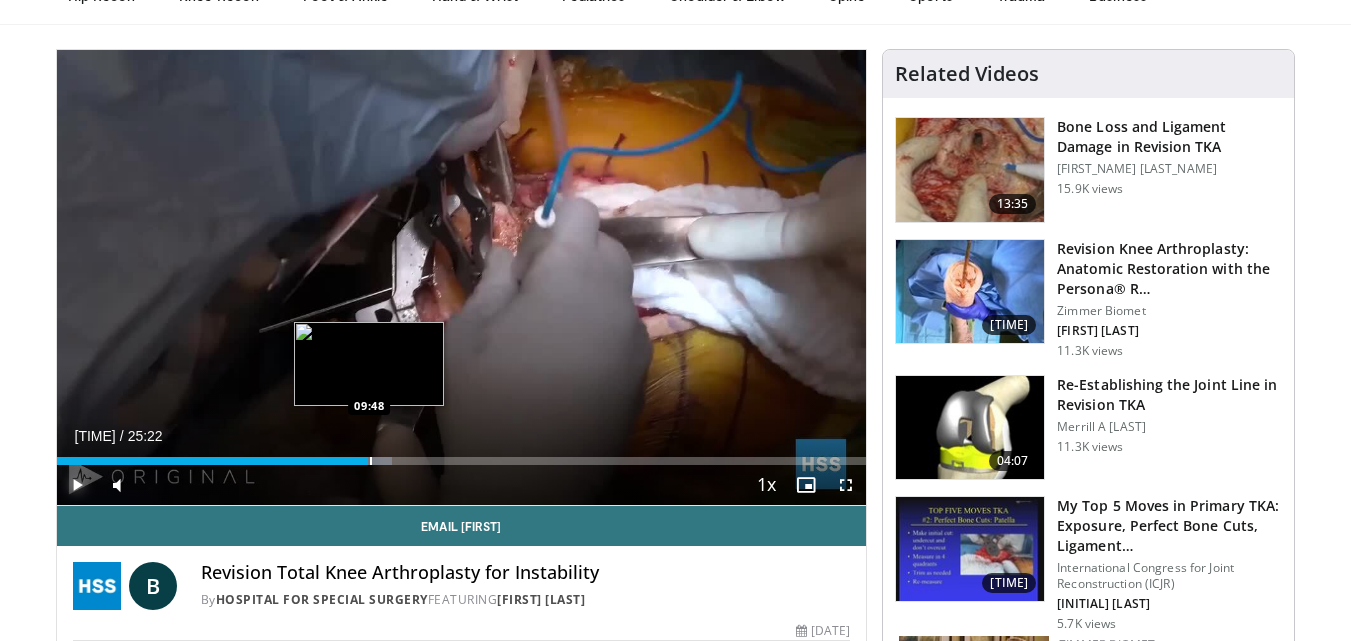 click at bounding box center [371, 461] 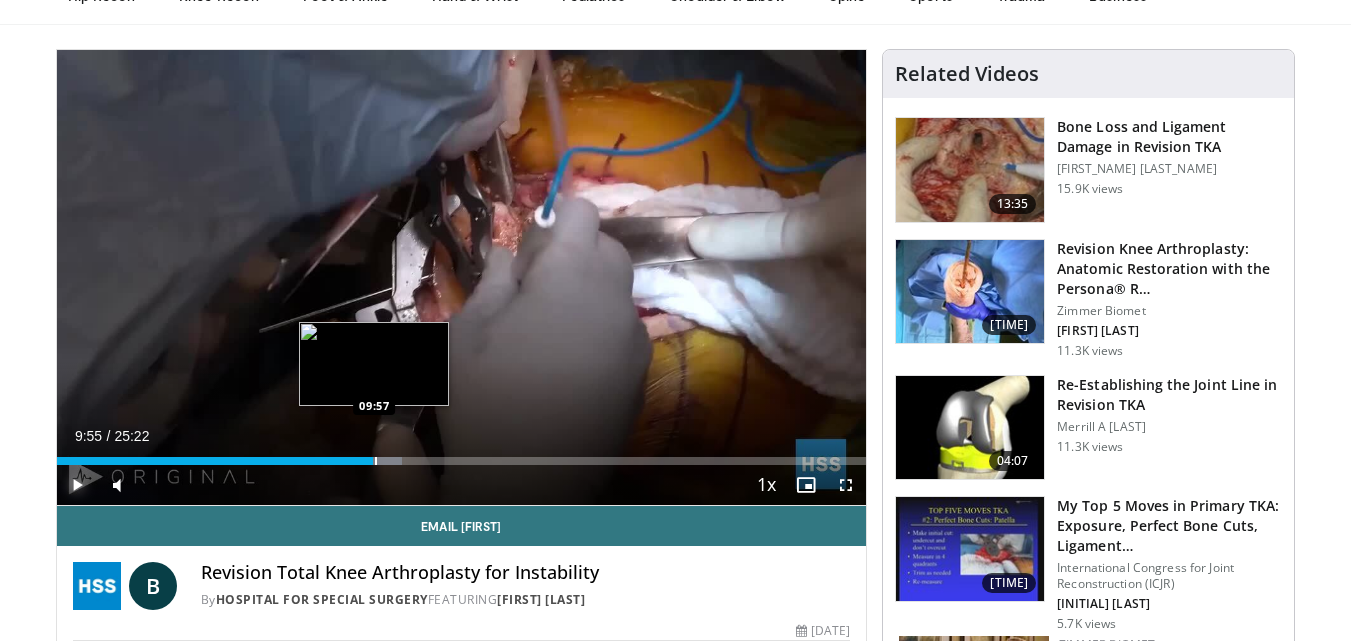 click at bounding box center [376, 461] 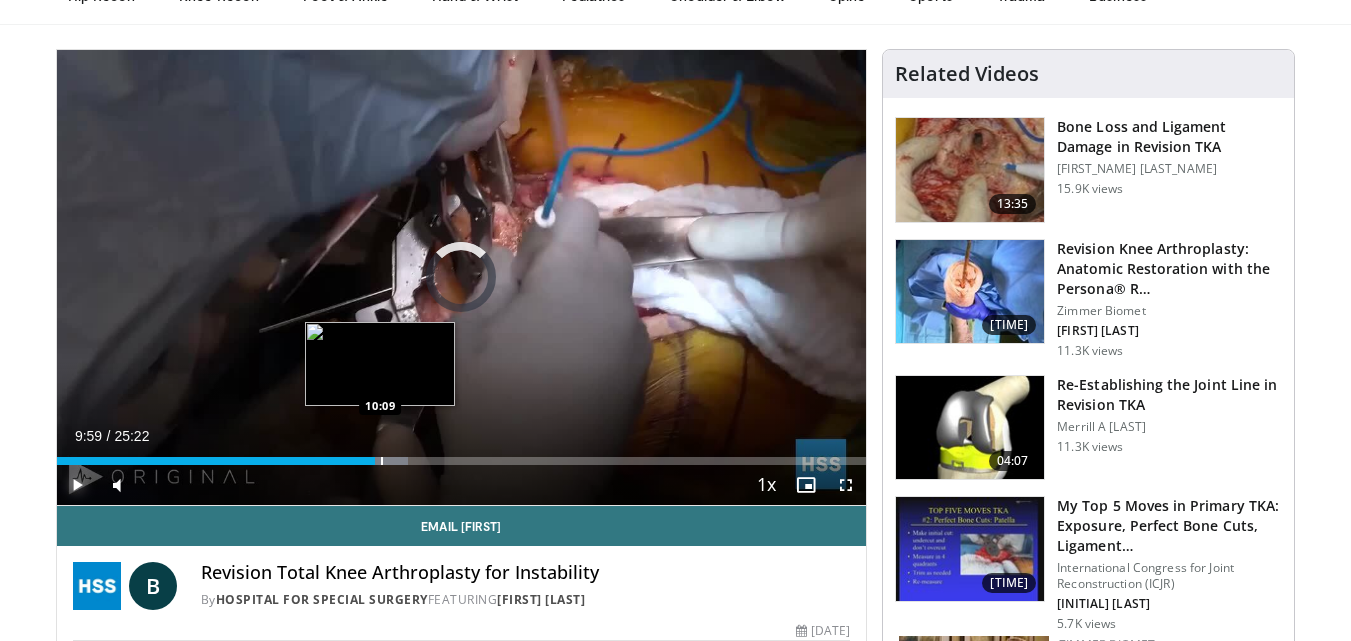 click at bounding box center [382, 461] 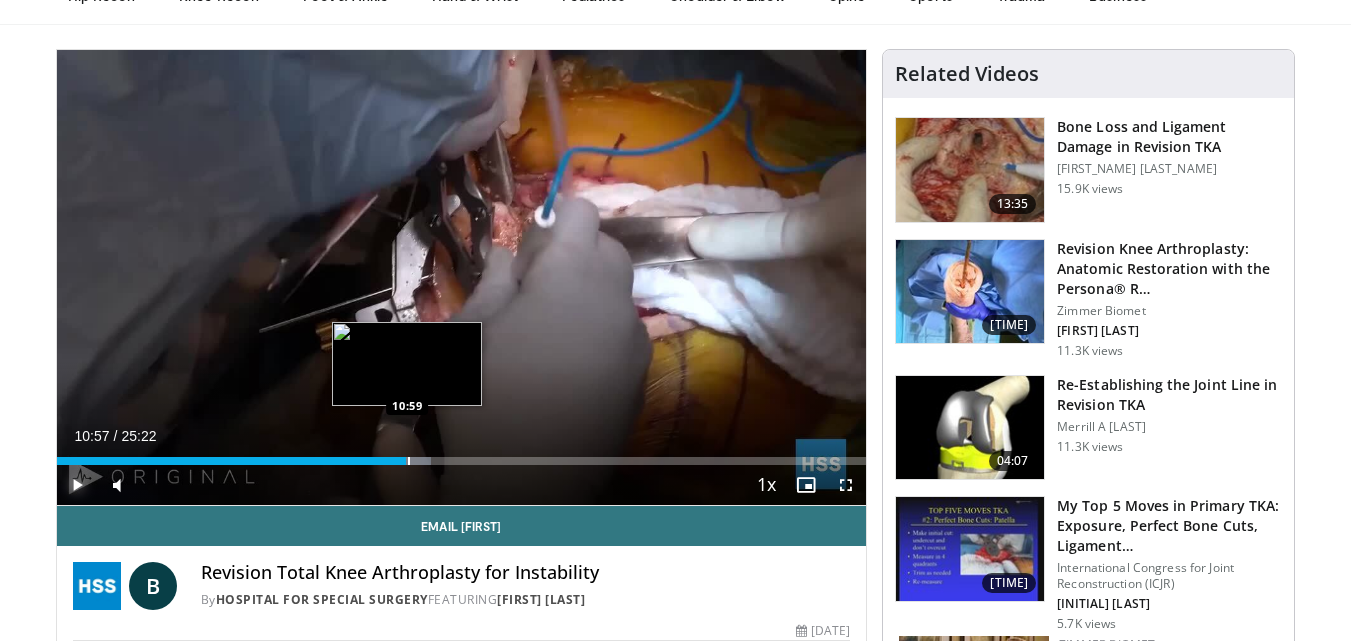 click at bounding box center [409, 461] 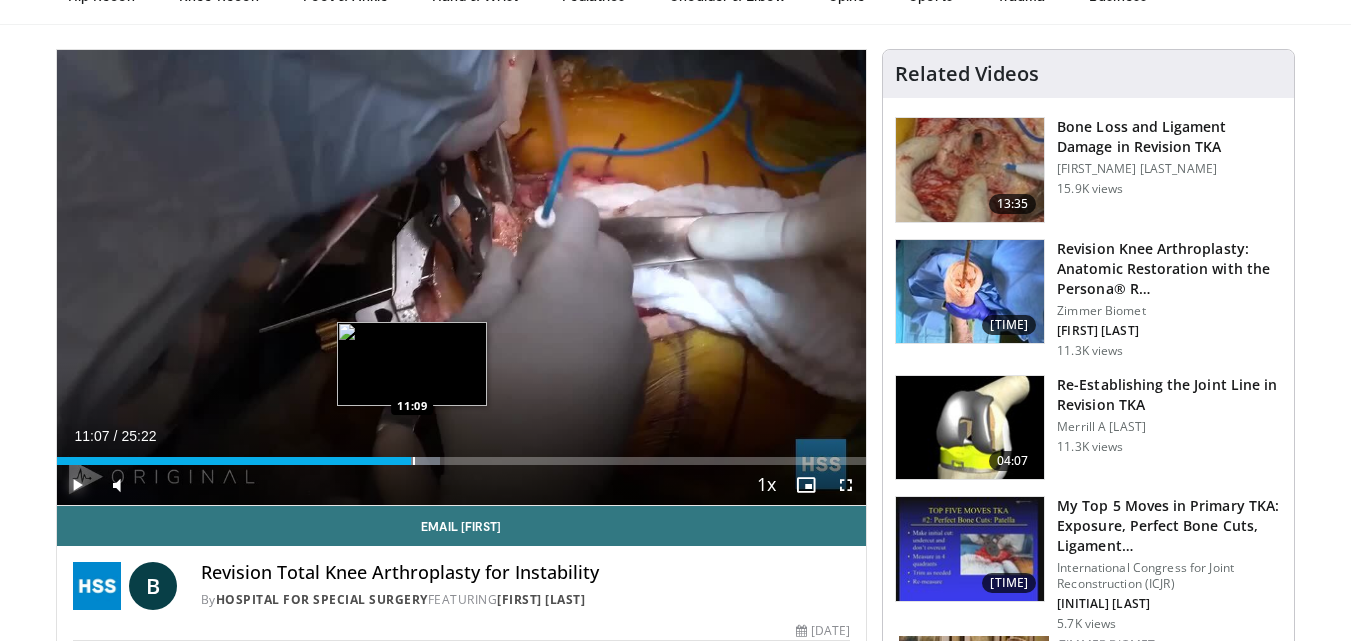 click at bounding box center [414, 461] 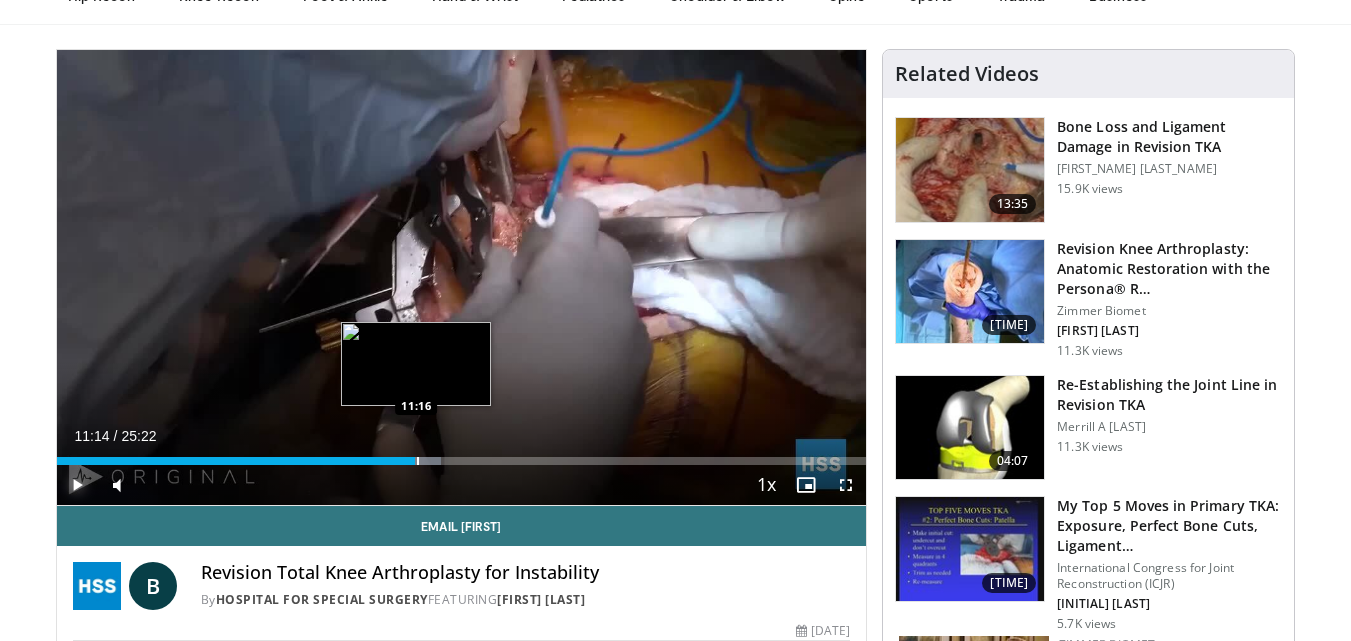 click at bounding box center (418, 461) 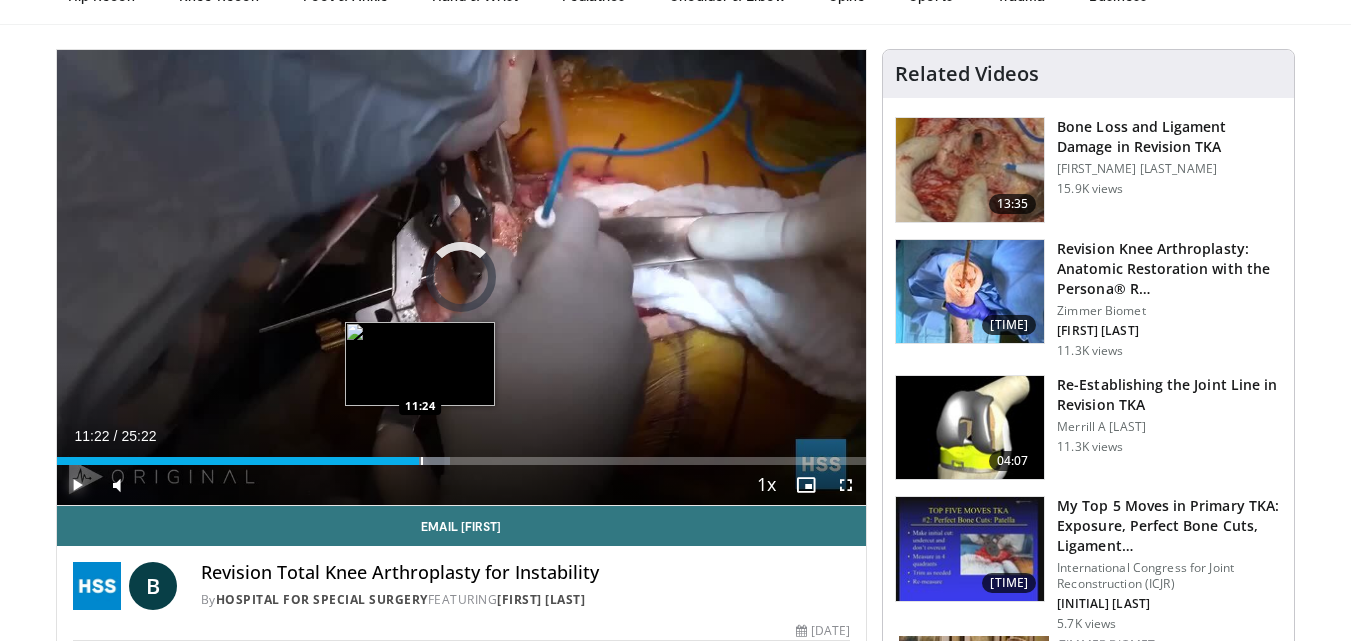 click at bounding box center (422, 461) 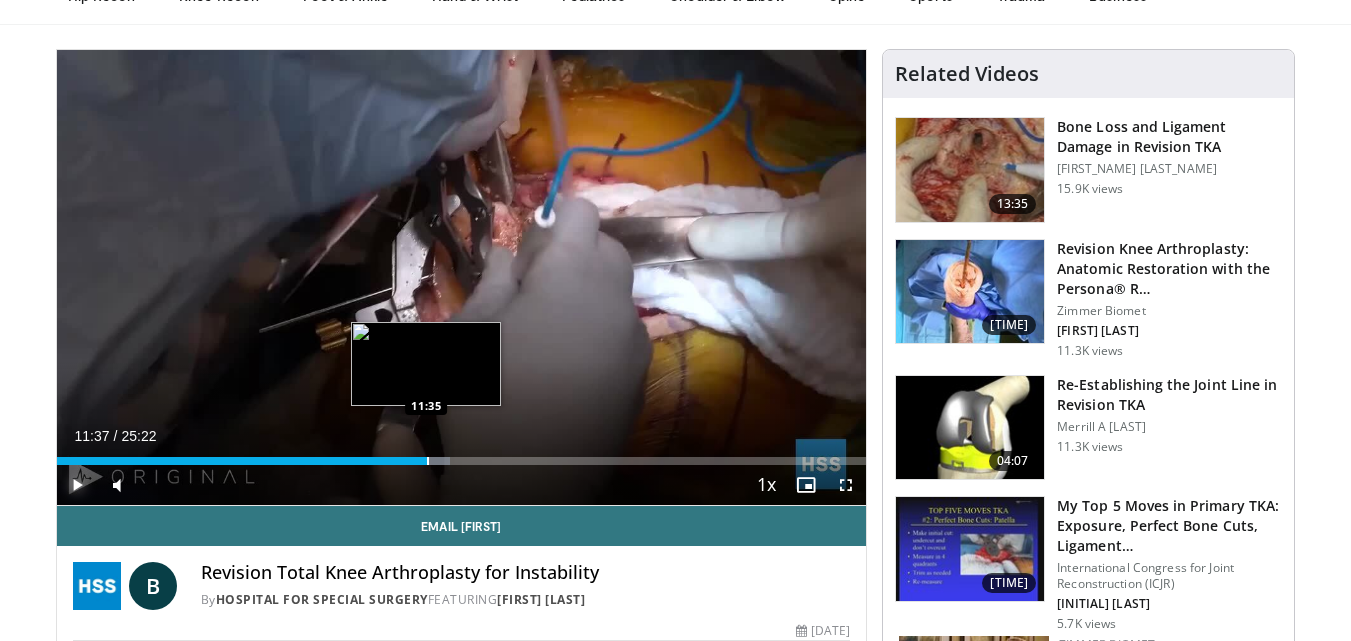 click at bounding box center (428, 461) 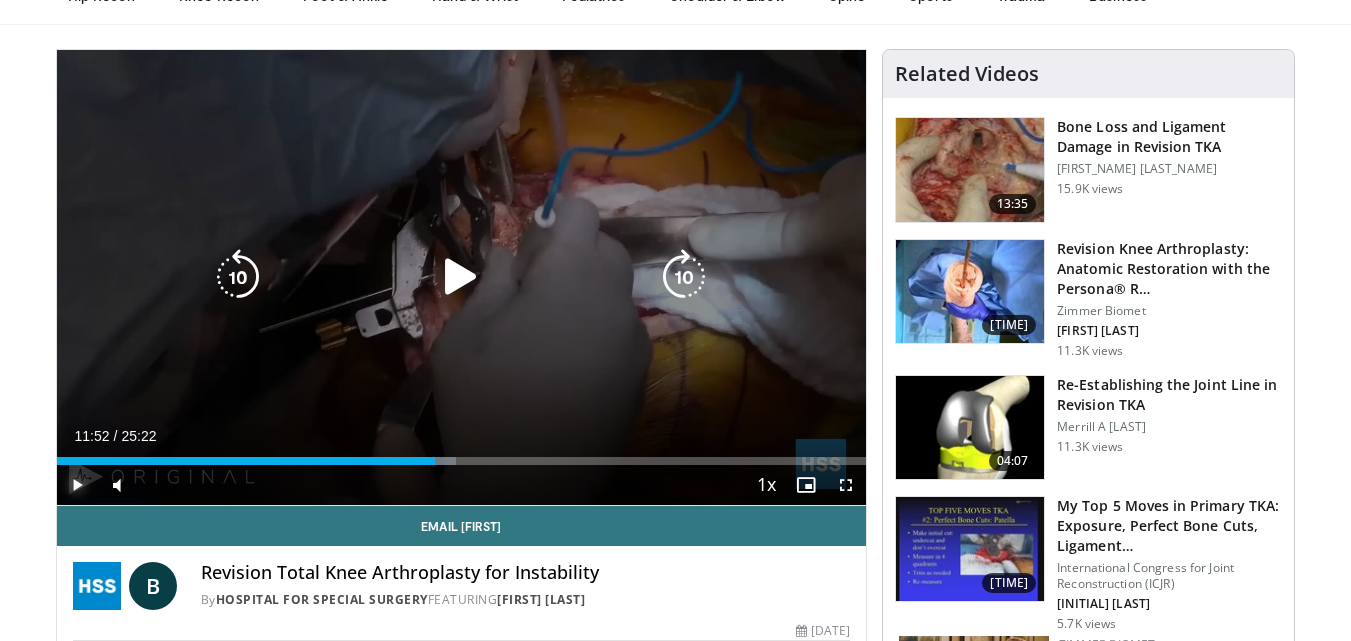 click at bounding box center (434, 461) 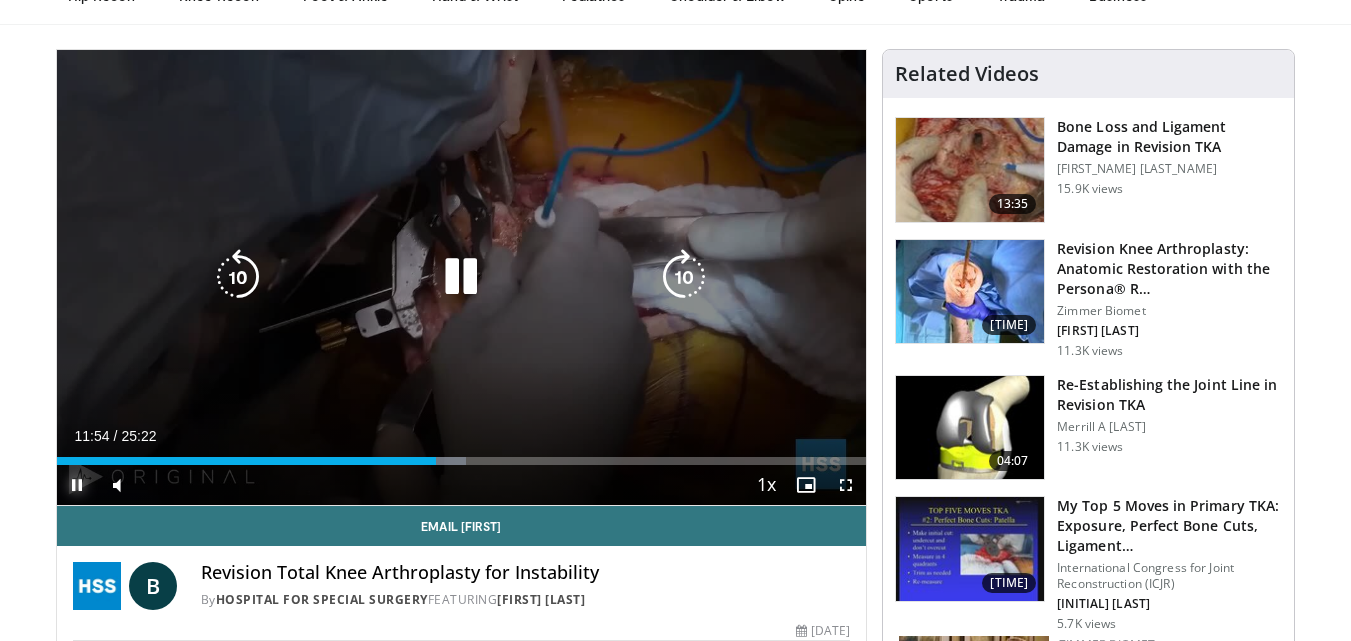 click on "11:54" at bounding box center [247, 461] 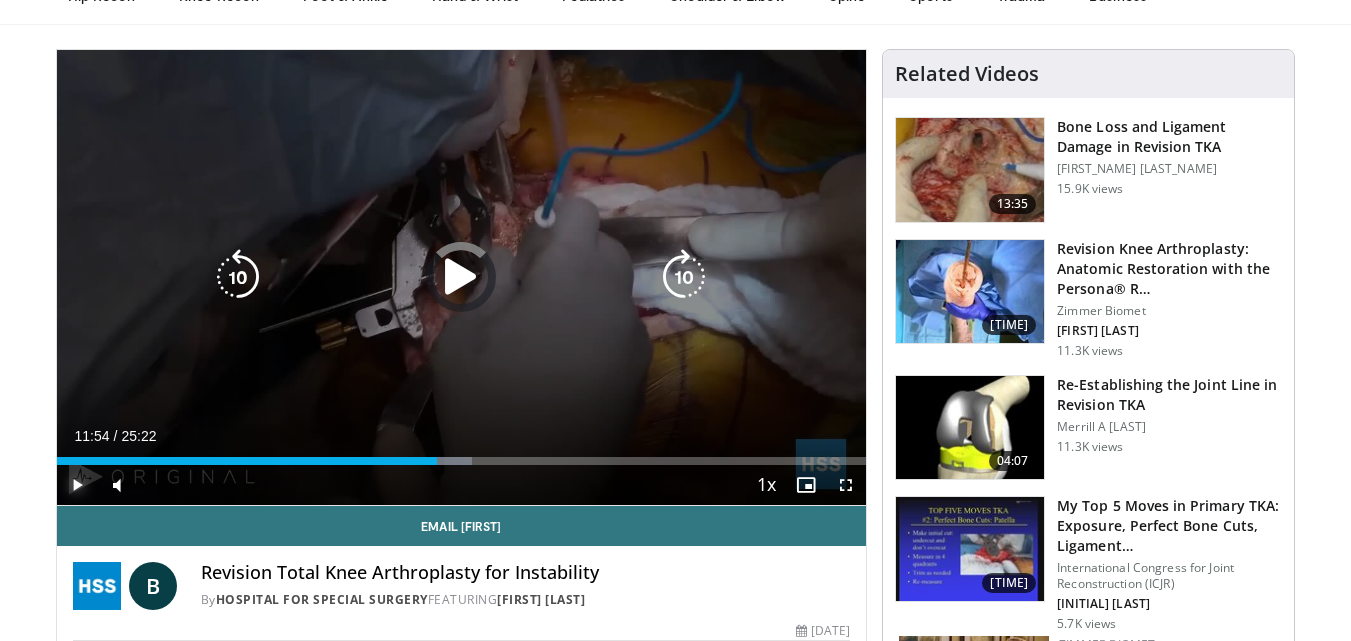 click on "Loaded :  51.27% 11:55 11:35" at bounding box center [462, 461] 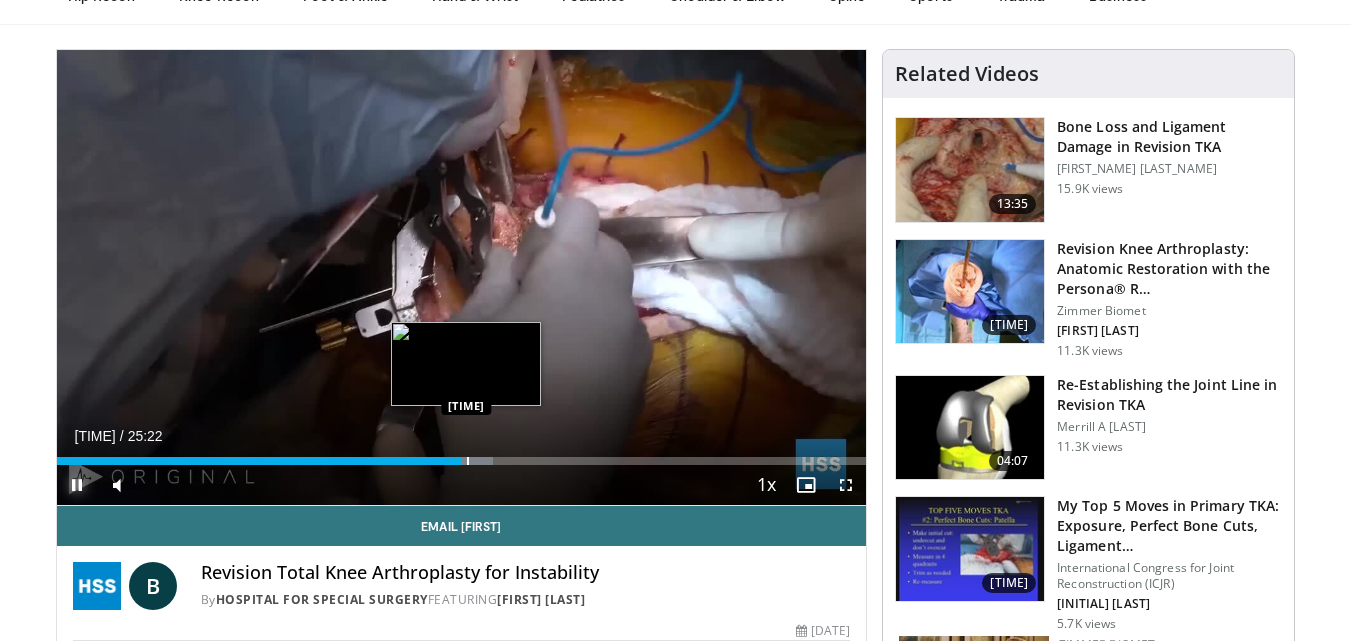 click at bounding box center [468, 461] 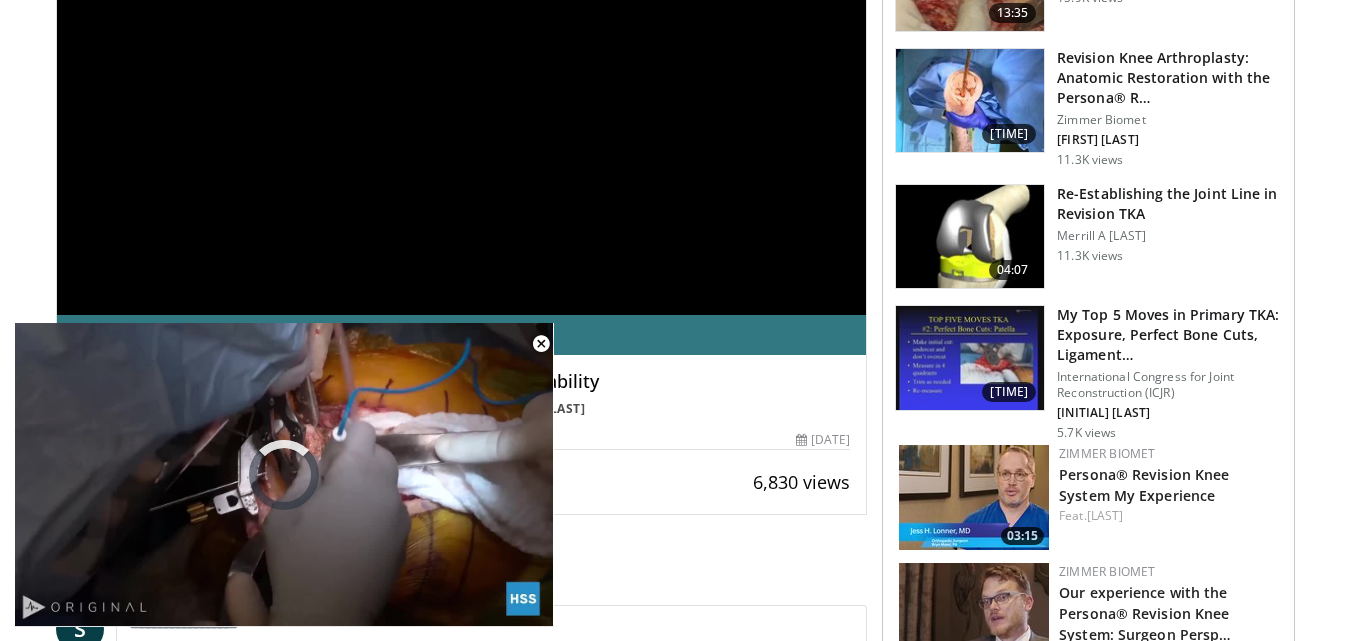 scroll, scrollTop: 310, scrollLeft: 0, axis: vertical 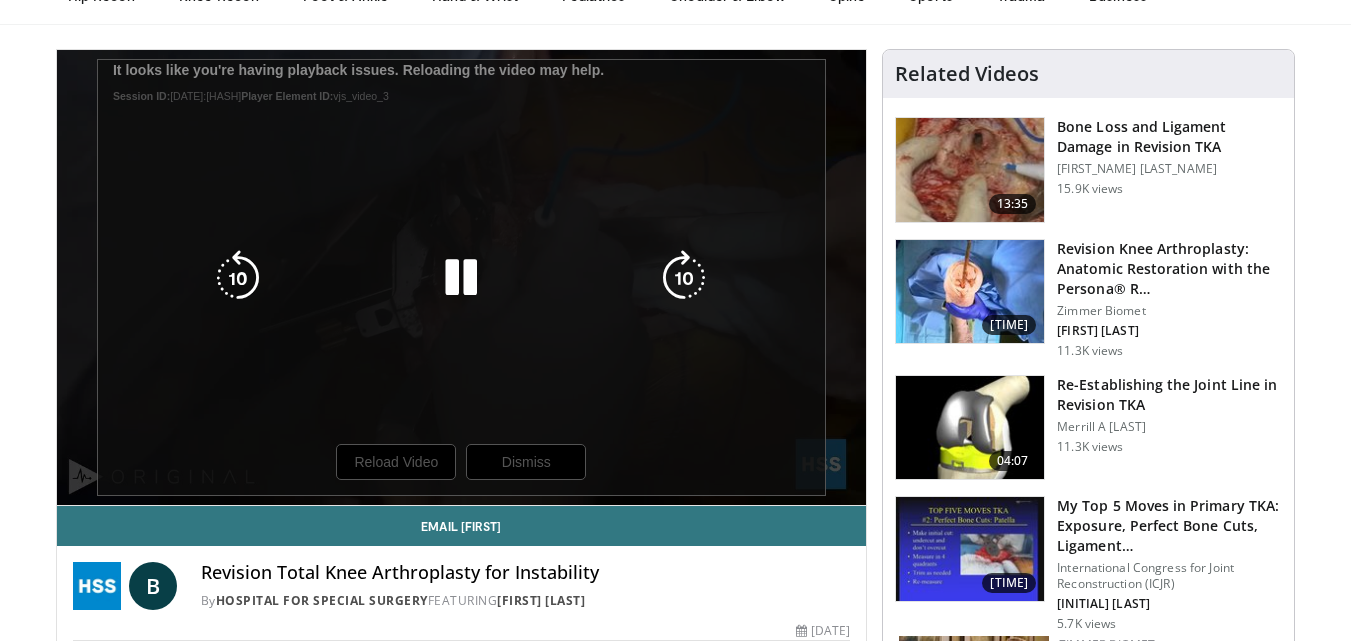 click on "[NUMBER] seconds
Tap to unmute" at bounding box center (462, 277) 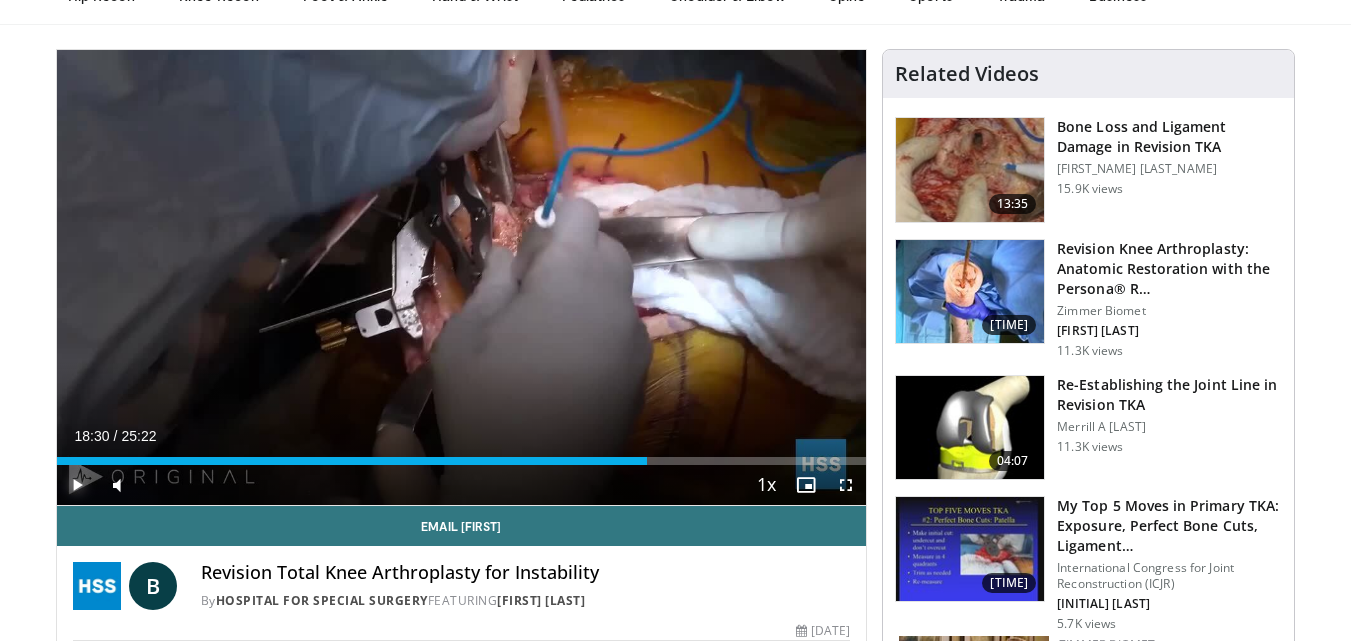 click at bounding box center [77, 485] 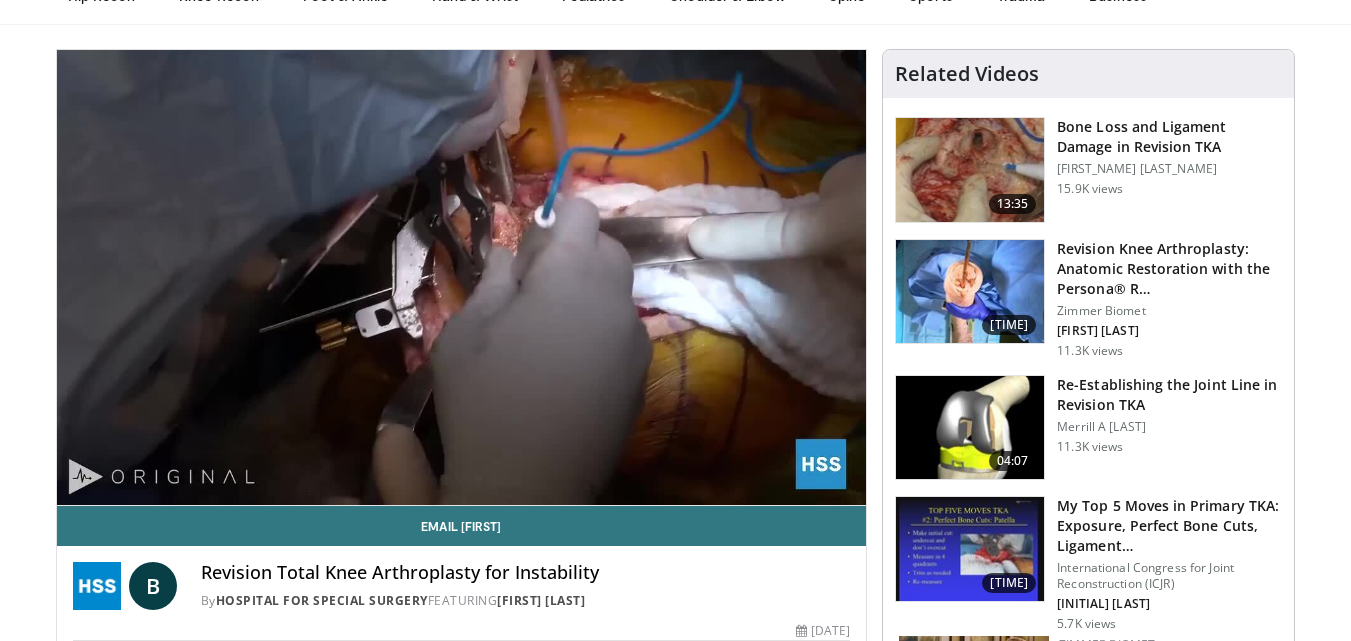 scroll, scrollTop: 114, scrollLeft: 0, axis: vertical 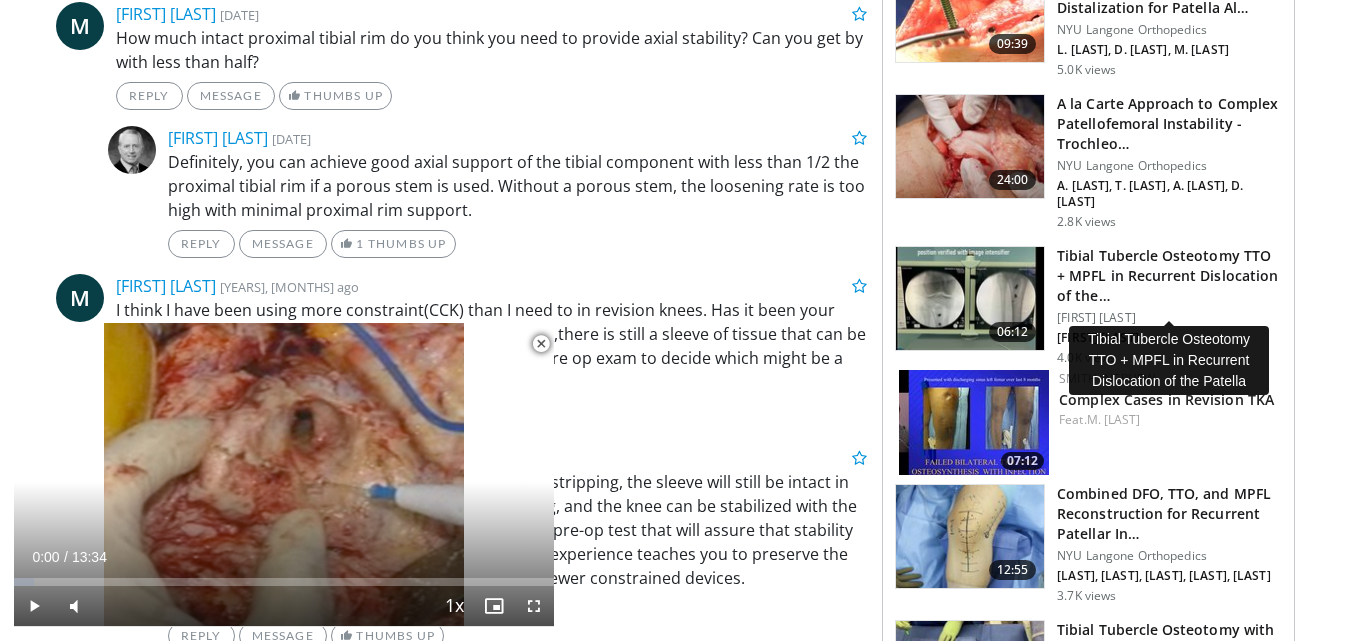 click on "Tibial Tubercle Osteotomy TTO + MPFL in Recurrent Dislocation of the…" at bounding box center (1169, 276) 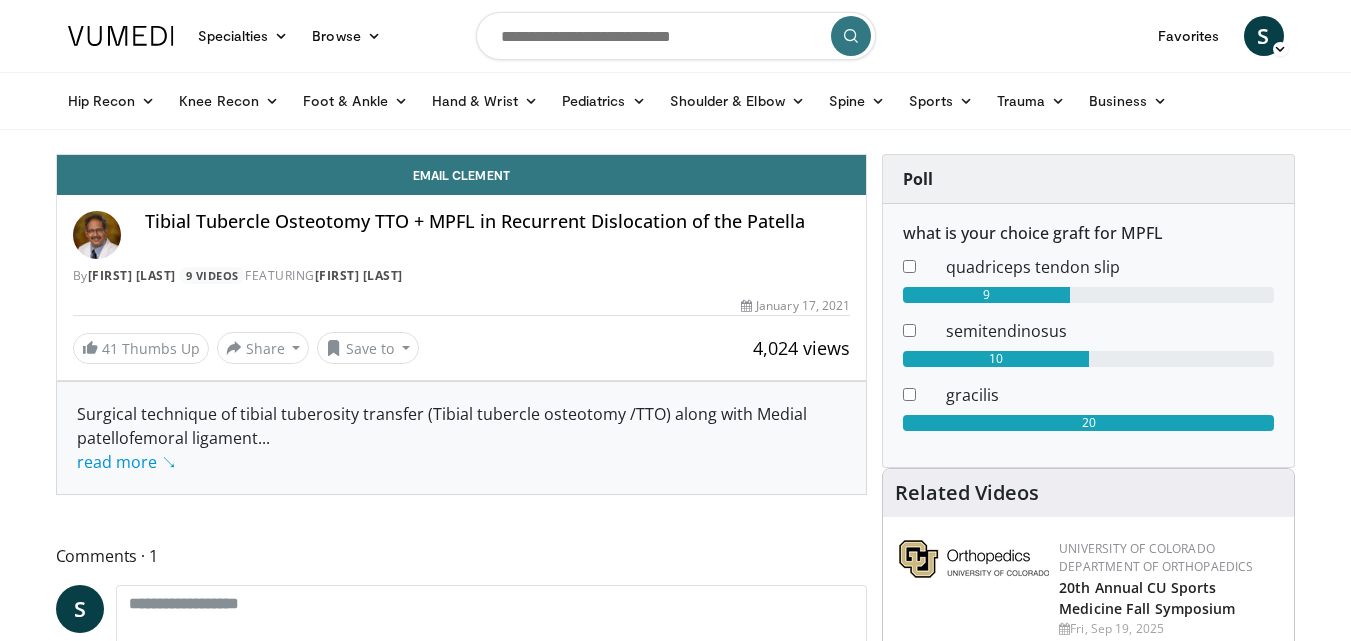 scroll, scrollTop: 0, scrollLeft: 0, axis: both 